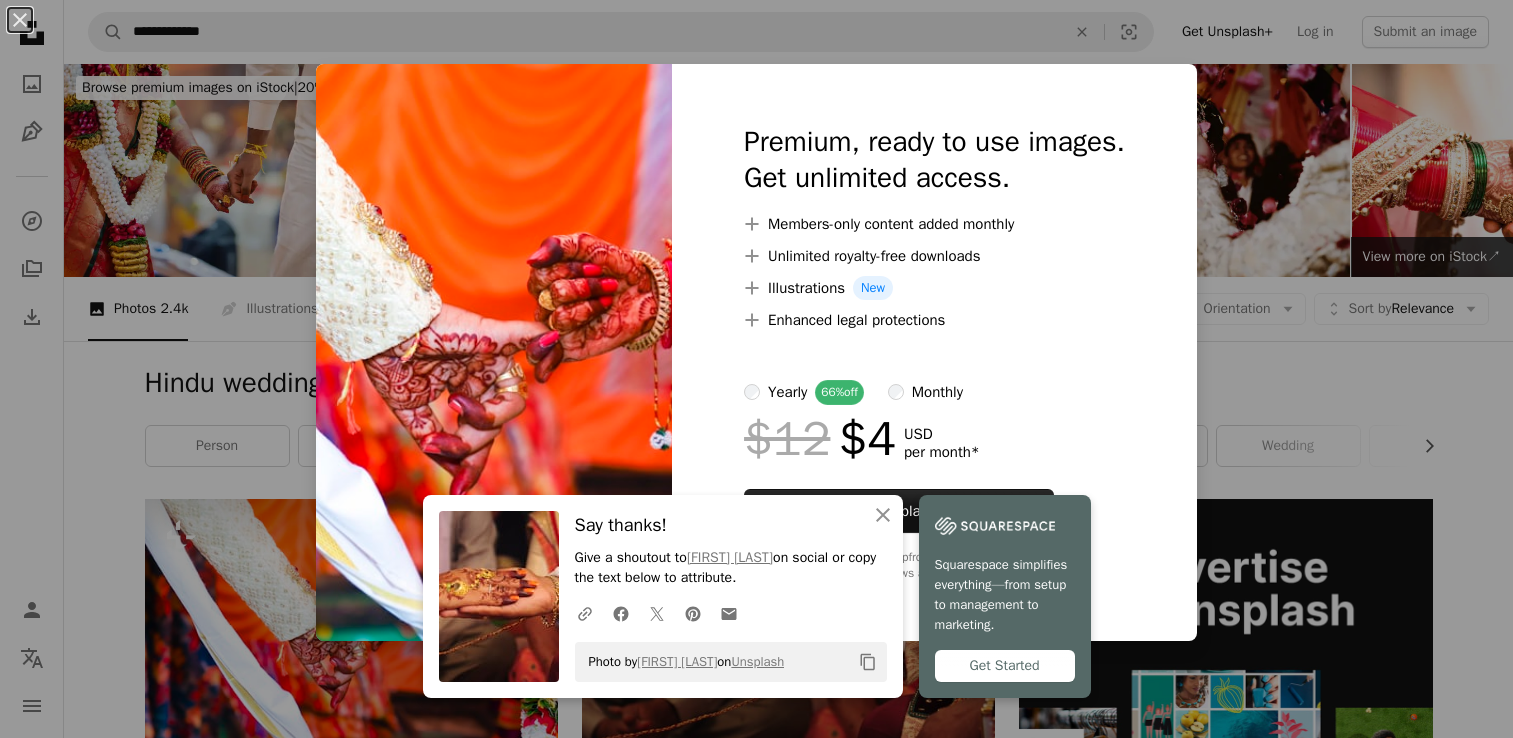 scroll, scrollTop: 388, scrollLeft: 0, axis: vertical 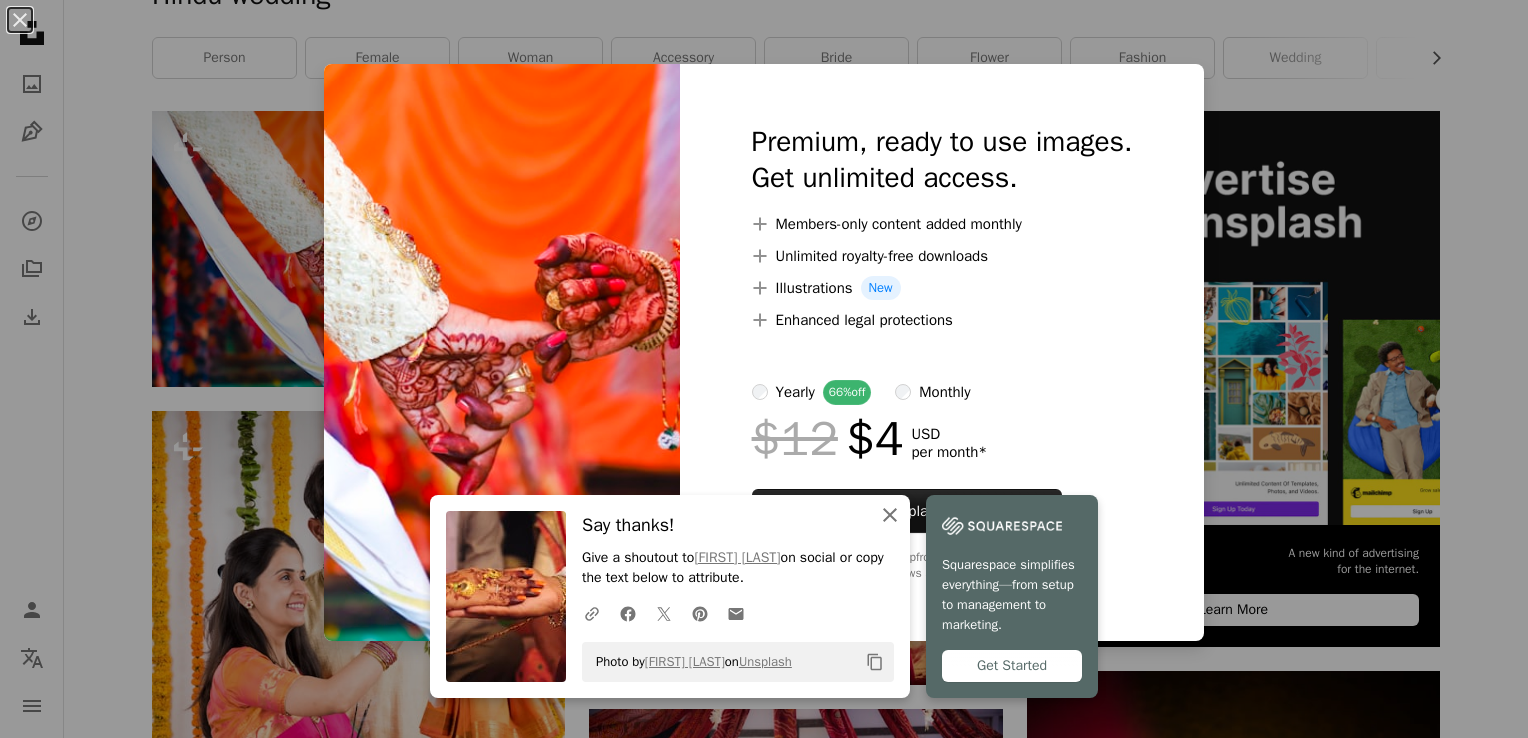 click 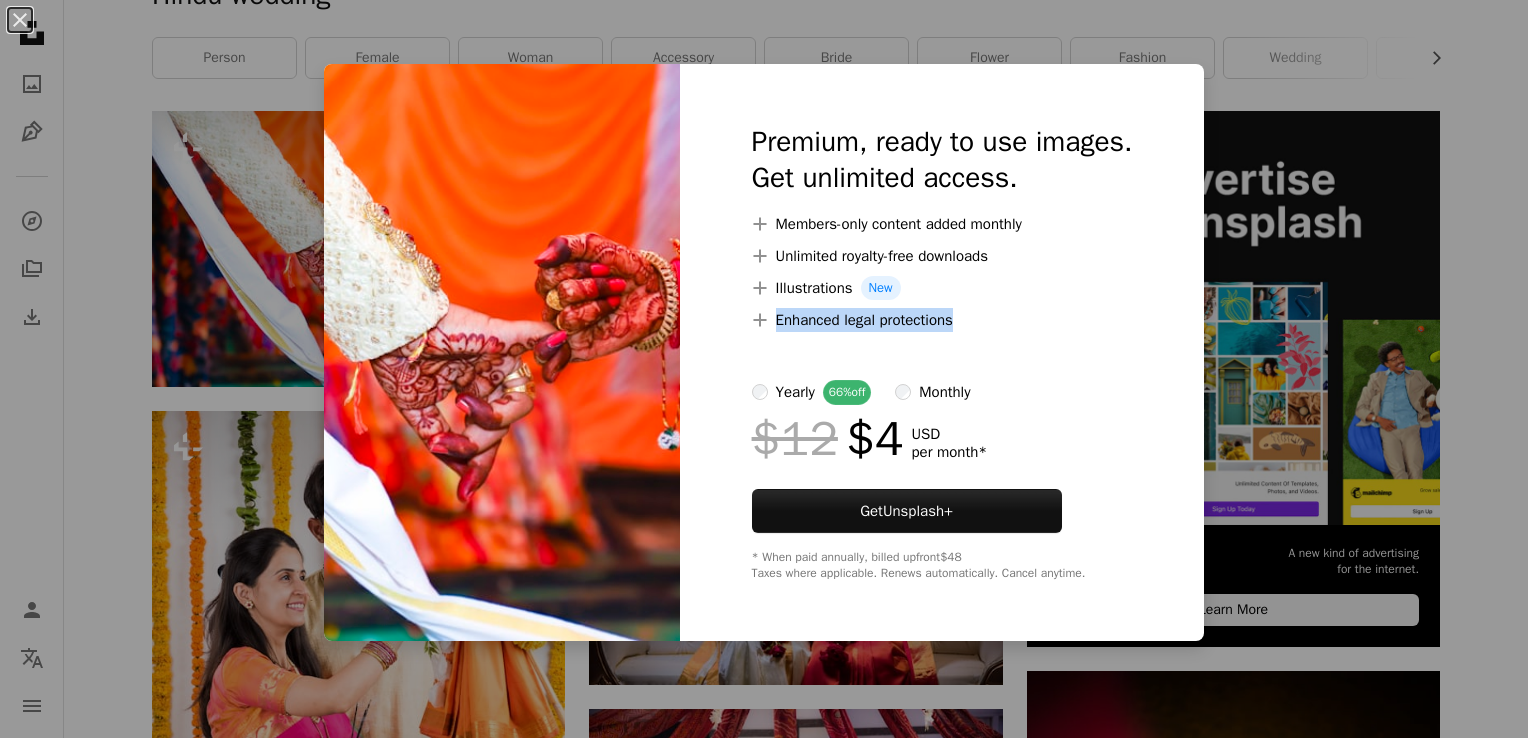 drag, startPoint x: 1223, startPoint y: 274, endPoint x: 1272, endPoint y: 370, distance: 107.78219 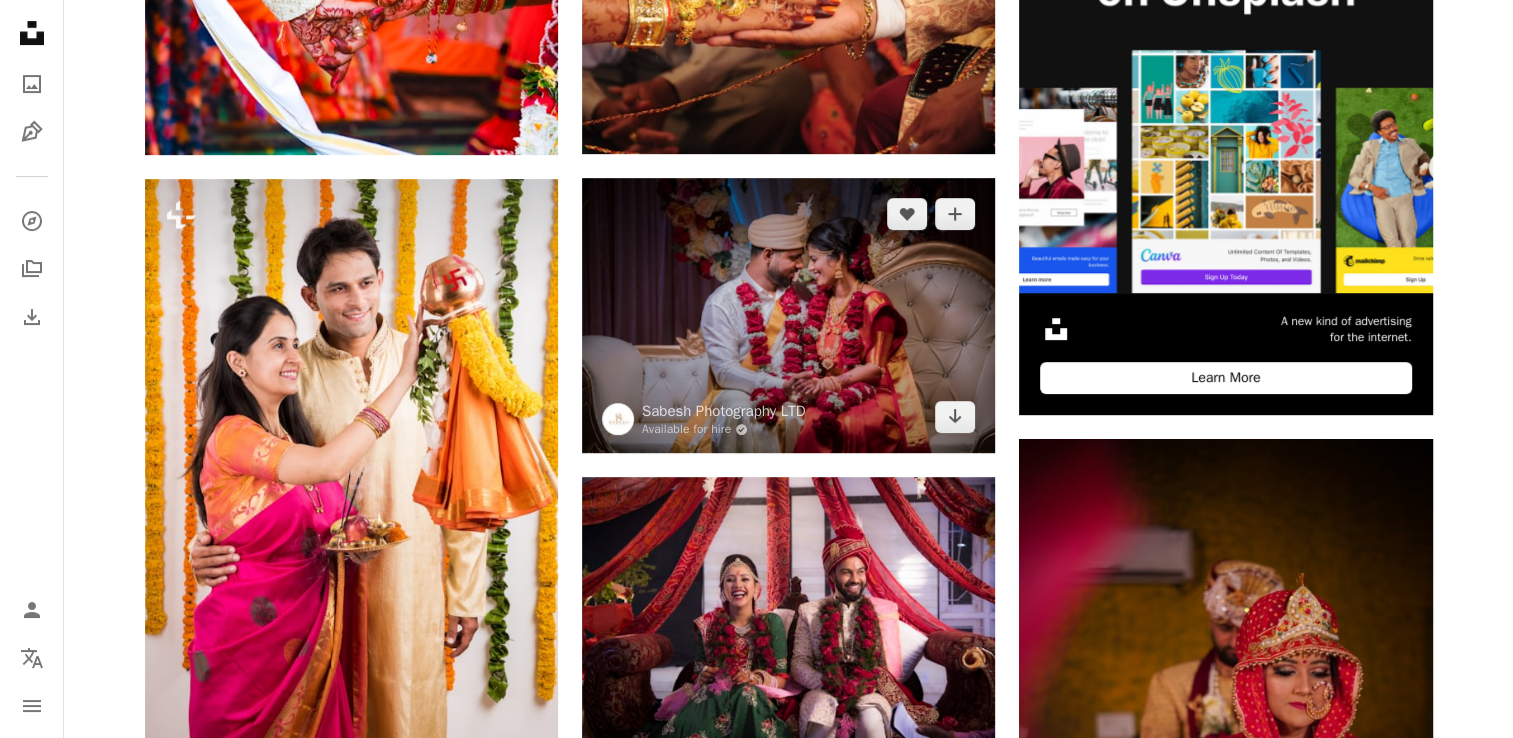scroll, scrollTop: 626, scrollLeft: 0, axis: vertical 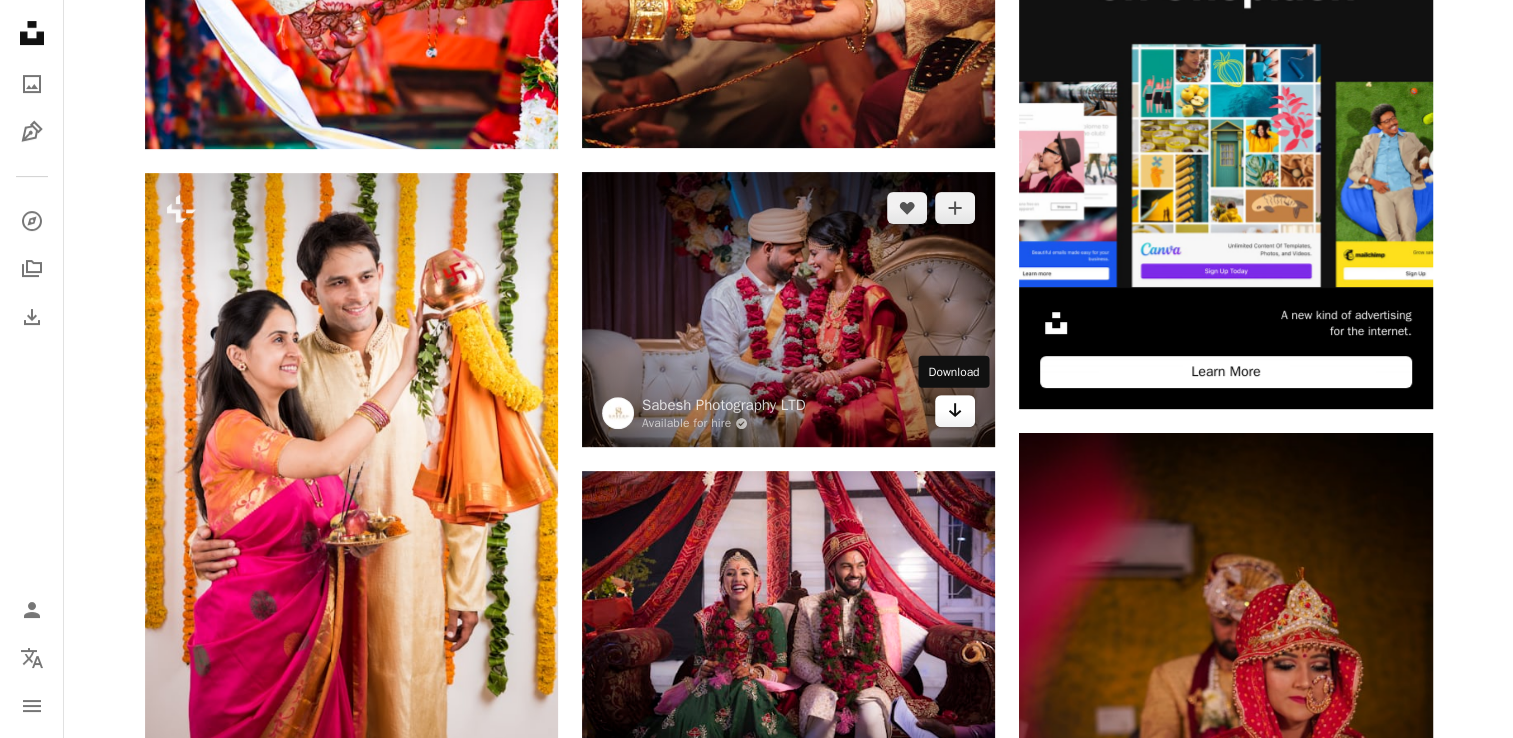 click on "Arrow pointing down" at bounding box center [955, 411] 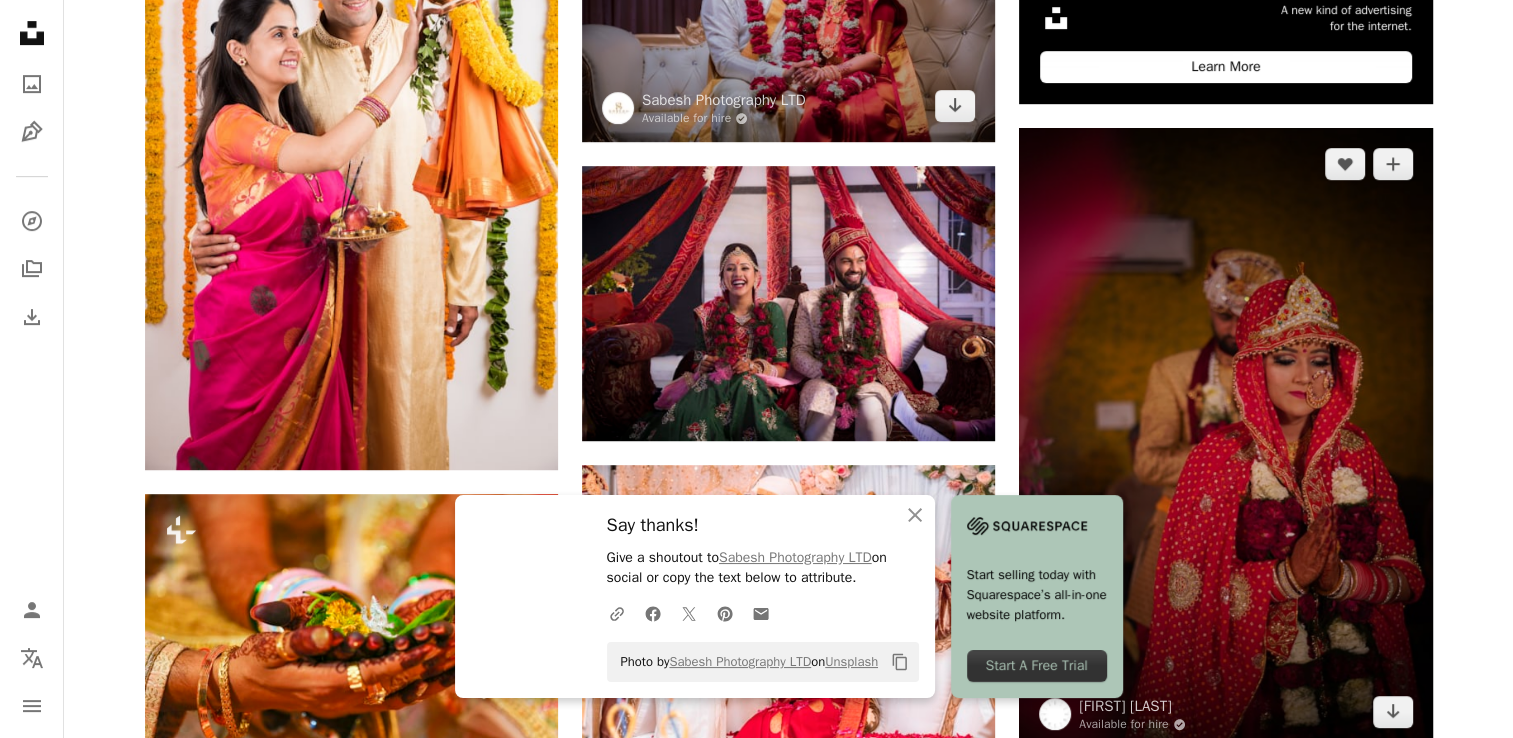 scroll, scrollTop: 932, scrollLeft: 0, axis: vertical 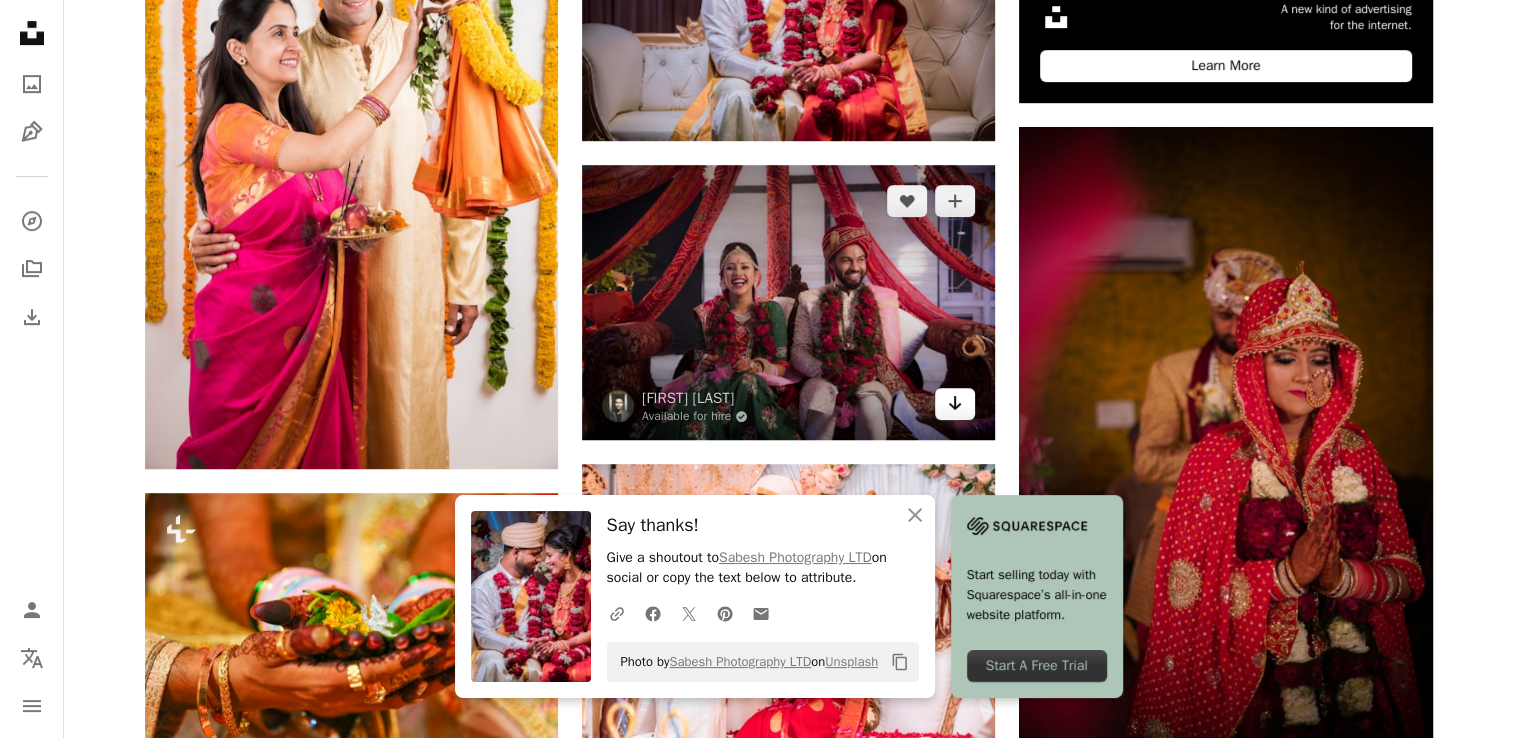 click on "Arrow pointing down" at bounding box center [955, 404] 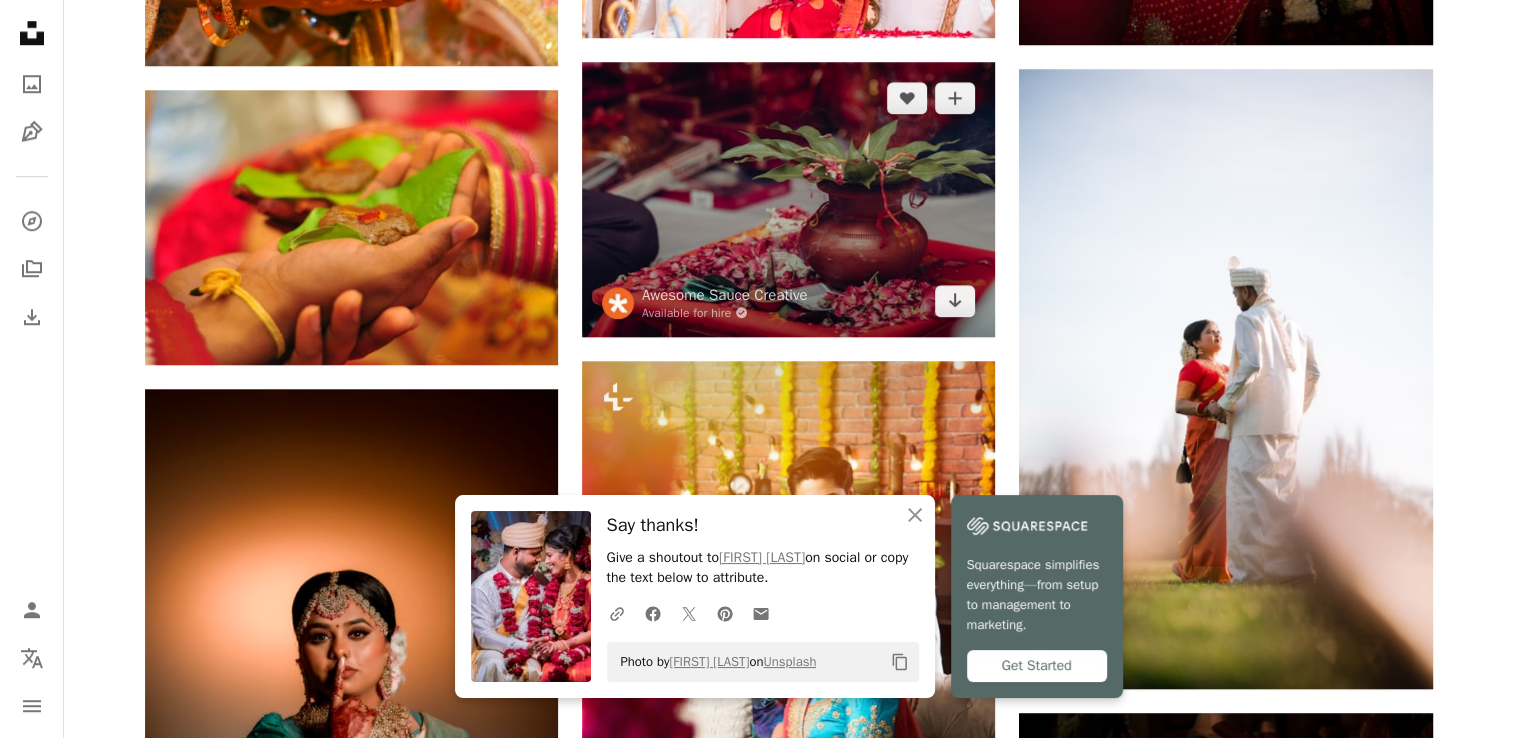 scroll, scrollTop: 1635, scrollLeft: 0, axis: vertical 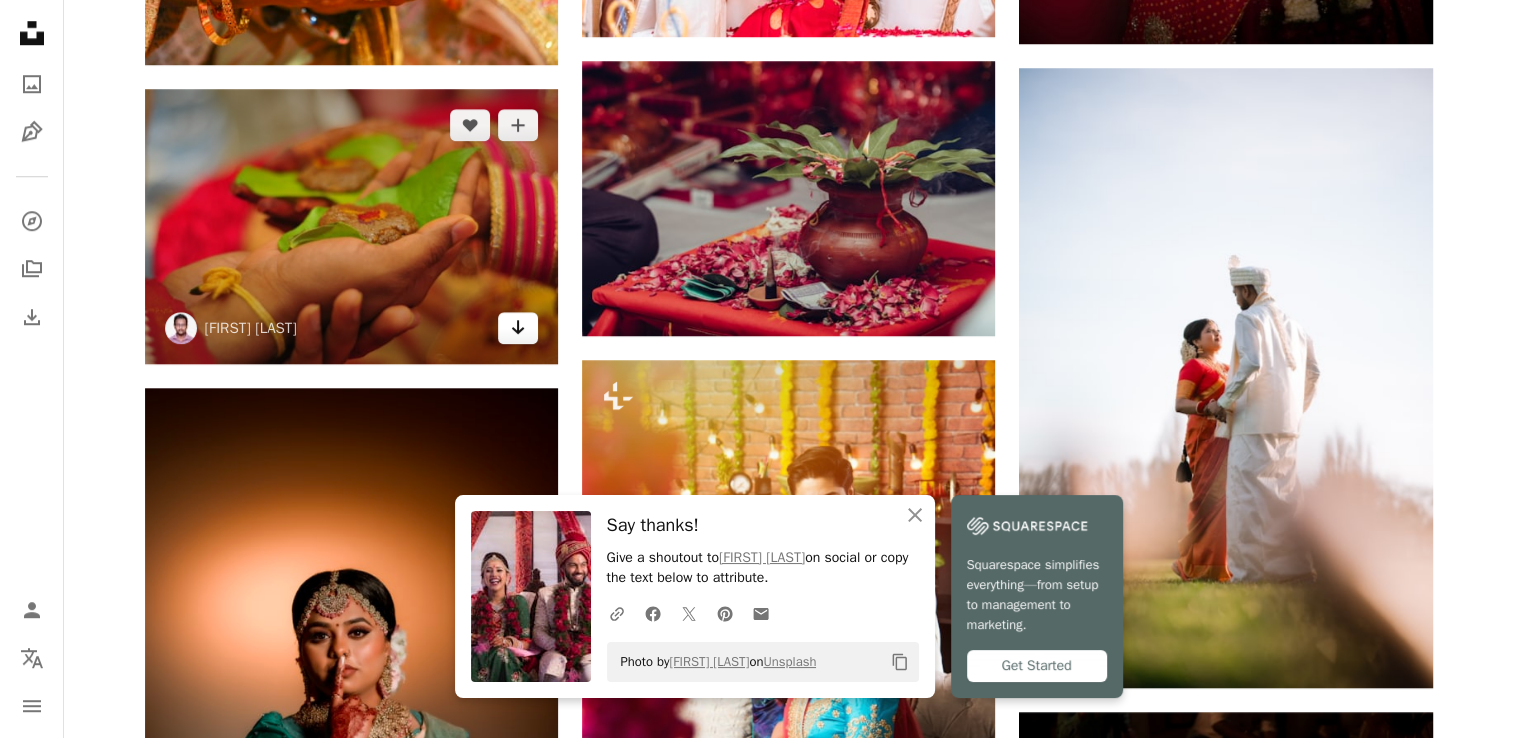 click on "Arrow pointing down" 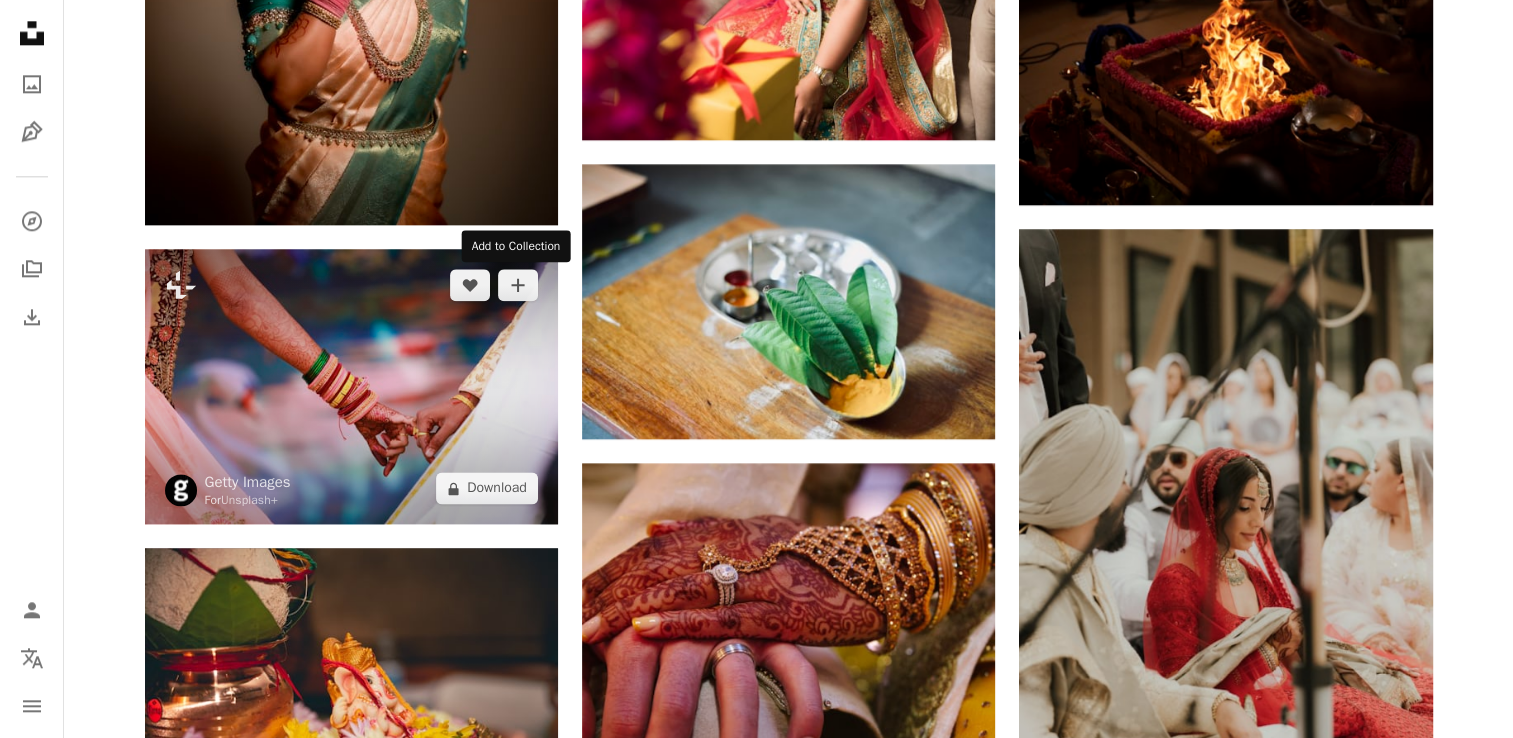 scroll, scrollTop: 2416, scrollLeft: 0, axis: vertical 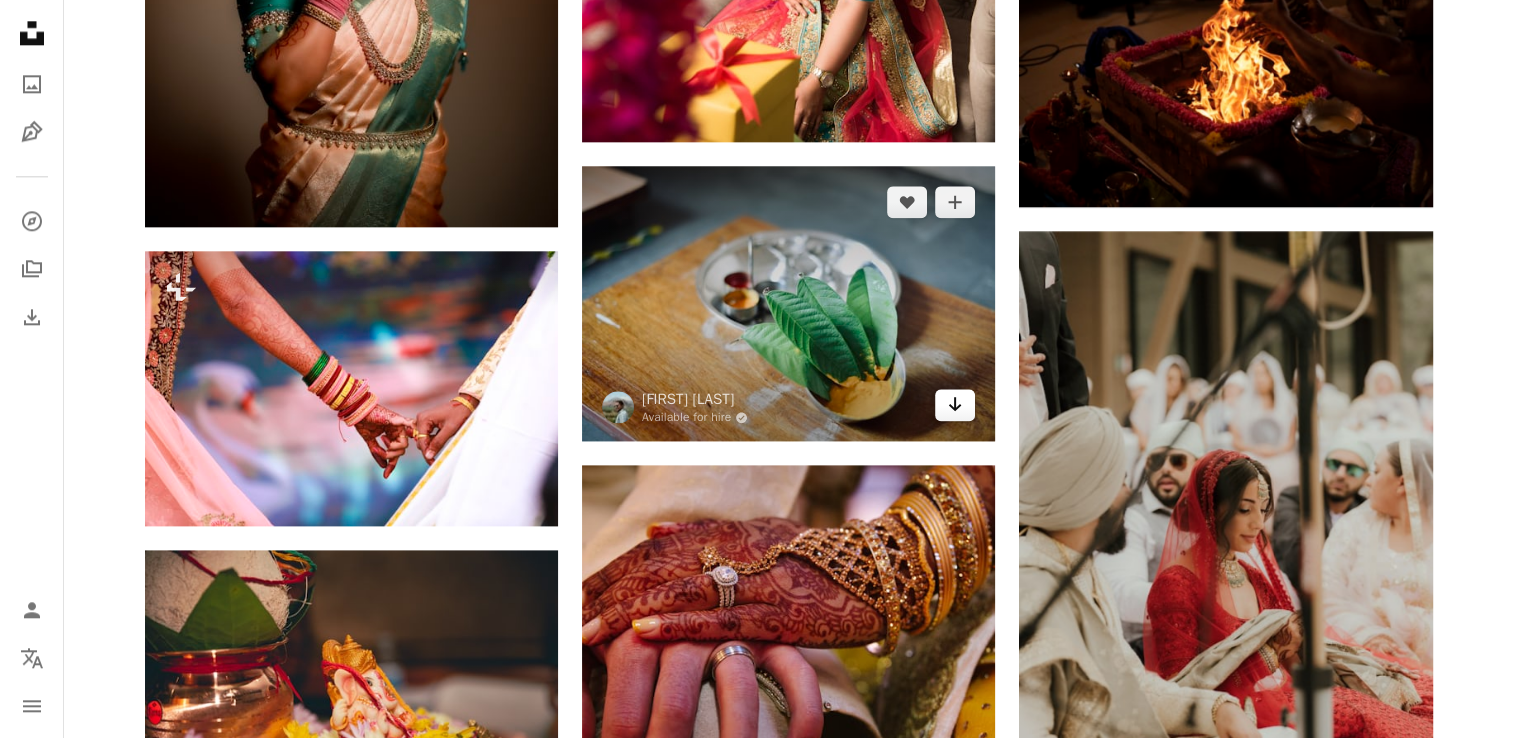 click on "Arrow pointing down" 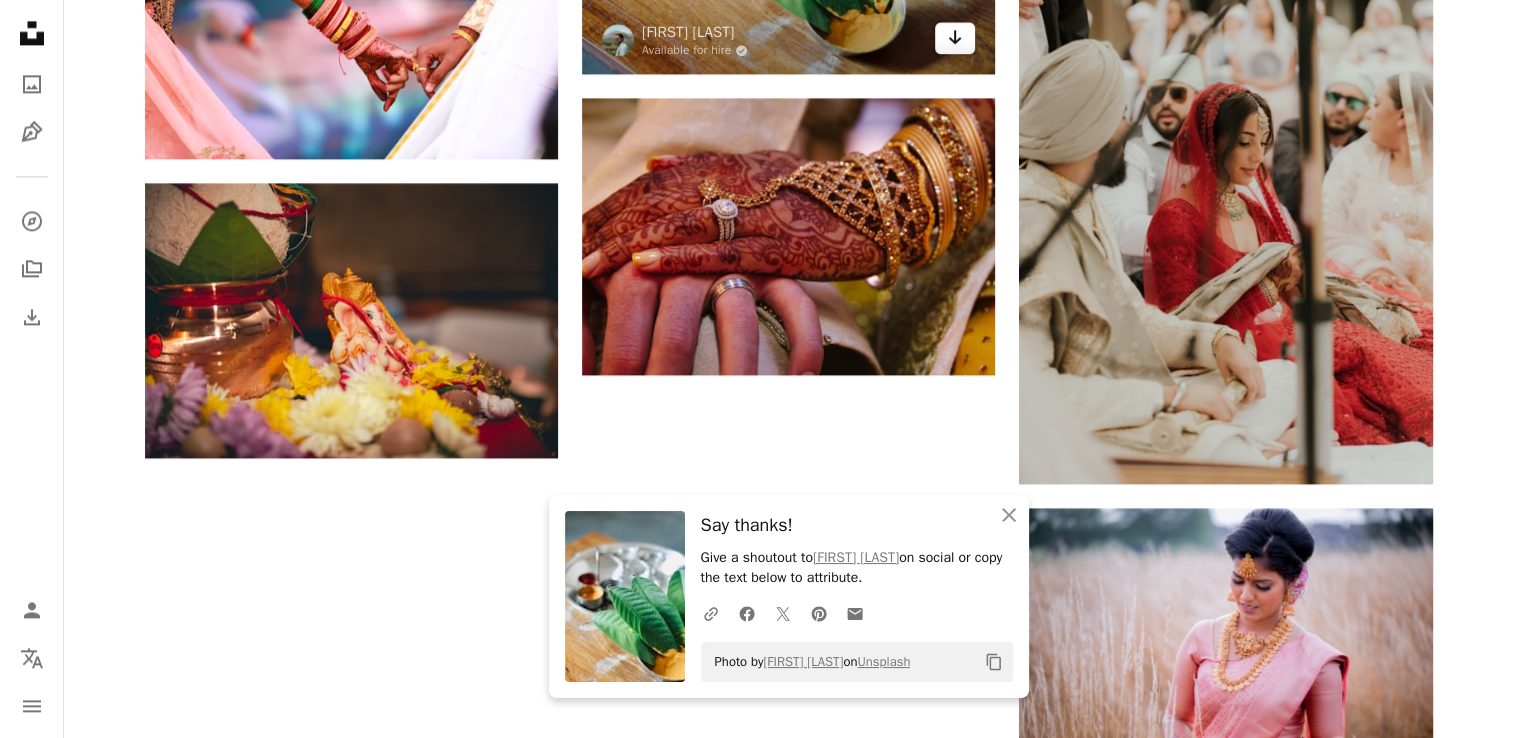 scroll, scrollTop: 2807, scrollLeft: 0, axis: vertical 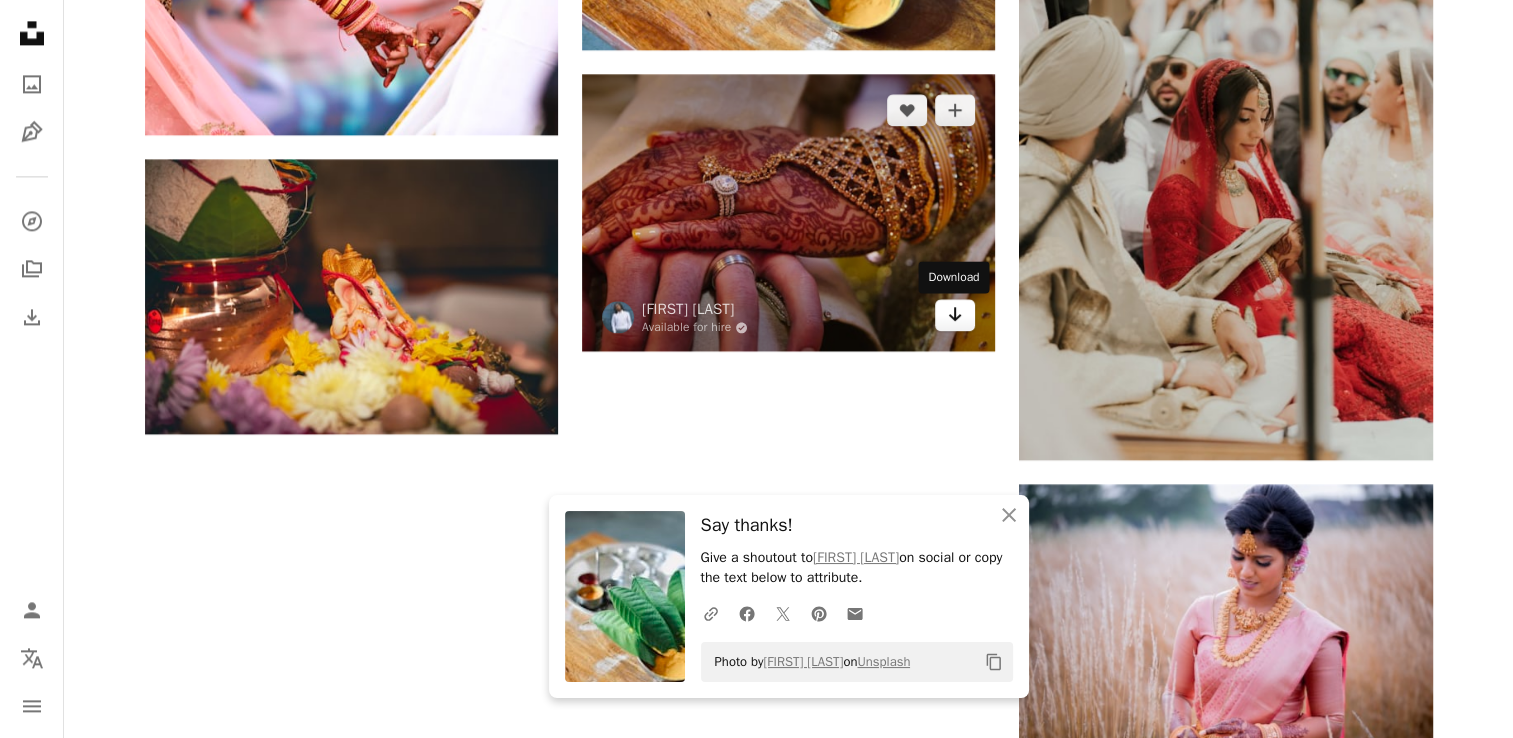 click on "Arrow pointing down" at bounding box center (955, 315) 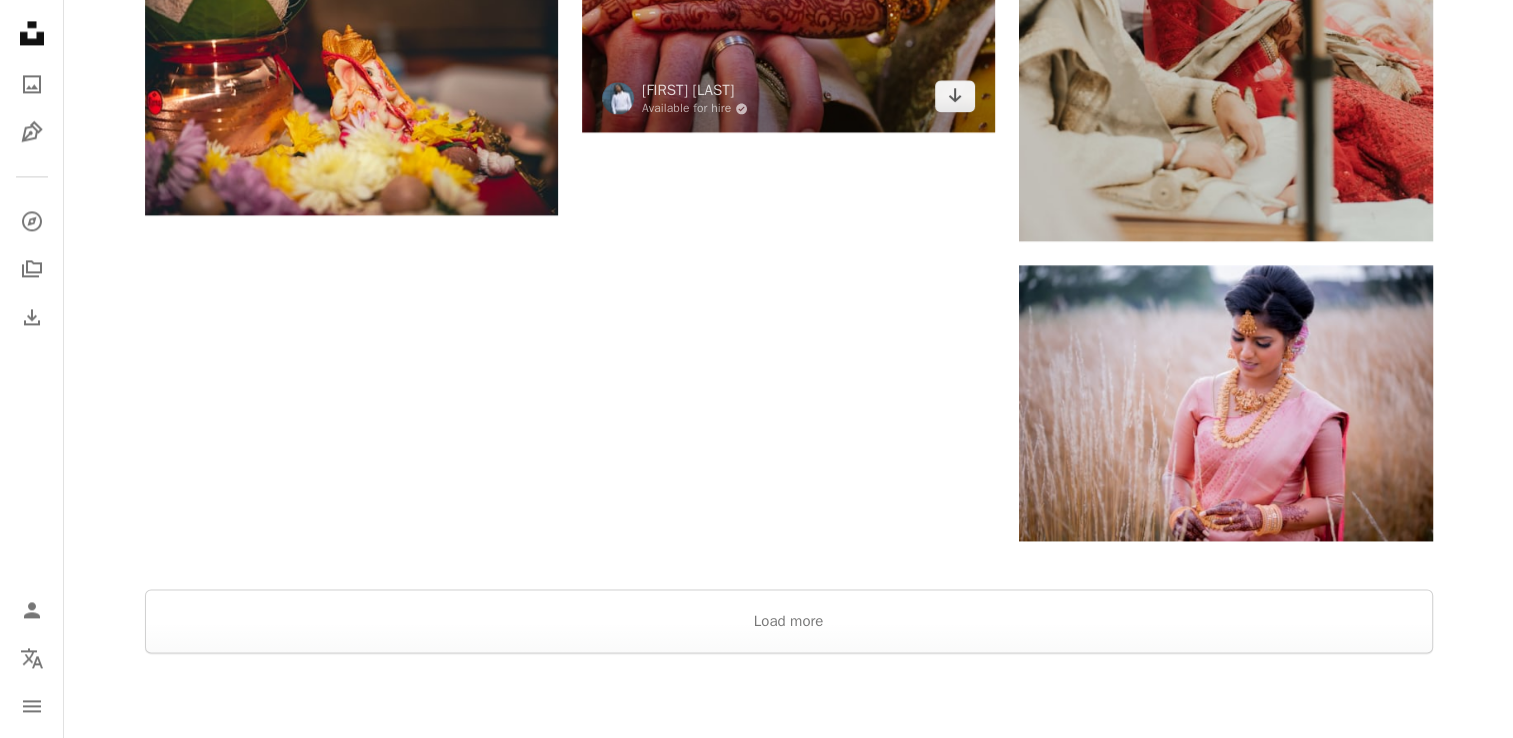 scroll, scrollTop: 3134, scrollLeft: 0, axis: vertical 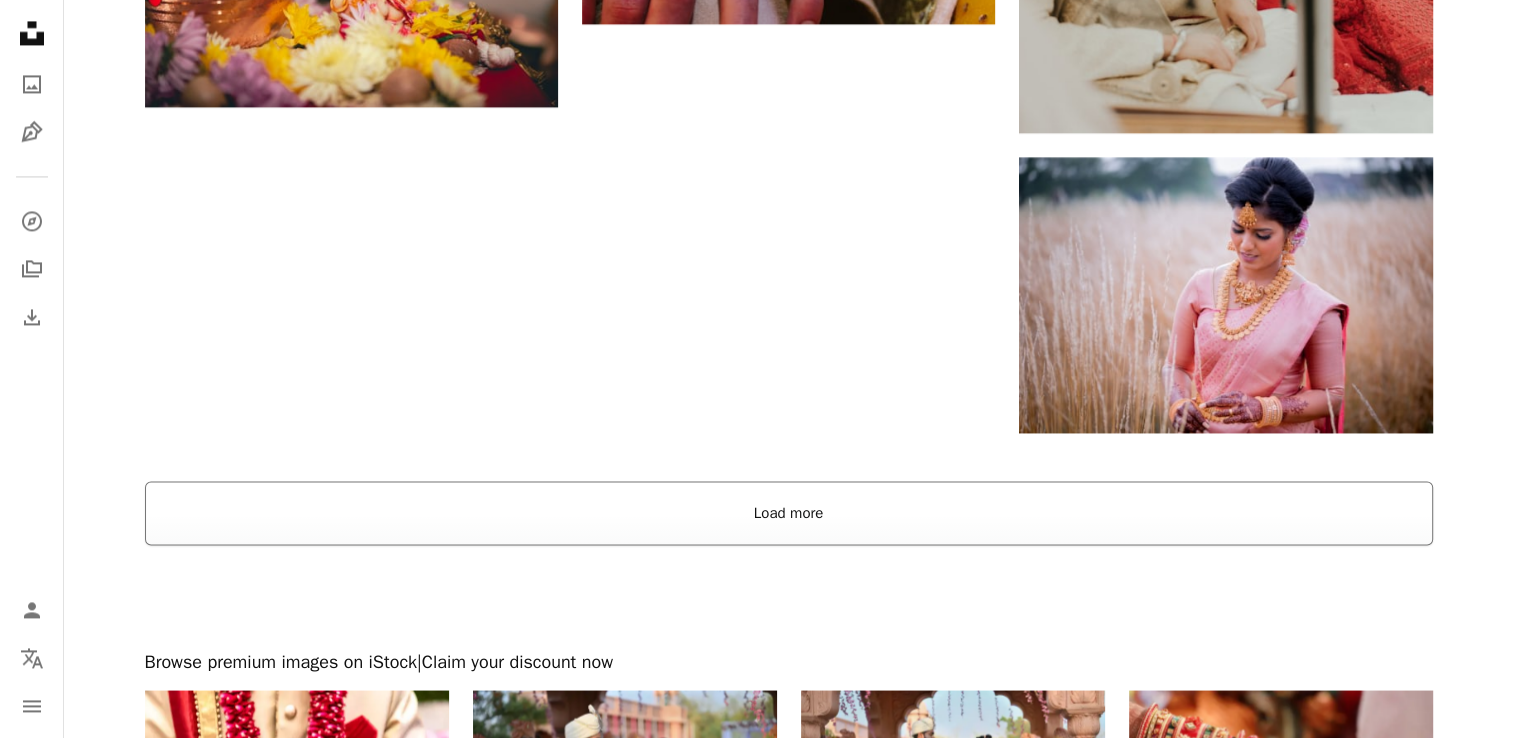 click on "Load more" at bounding box center [789, 513] 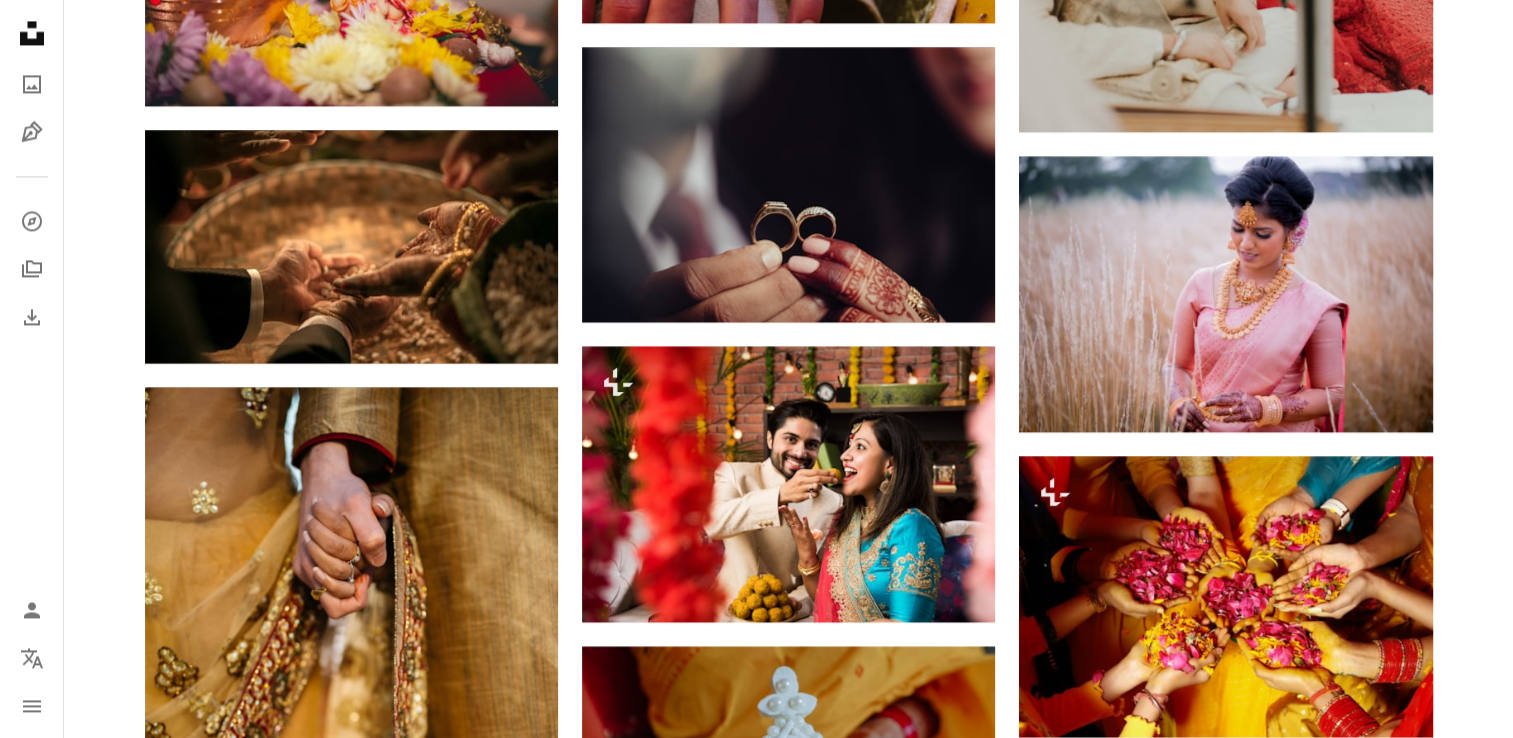 scroll, scrollTop: 3134, scrollLeft: 0, axis: vertical 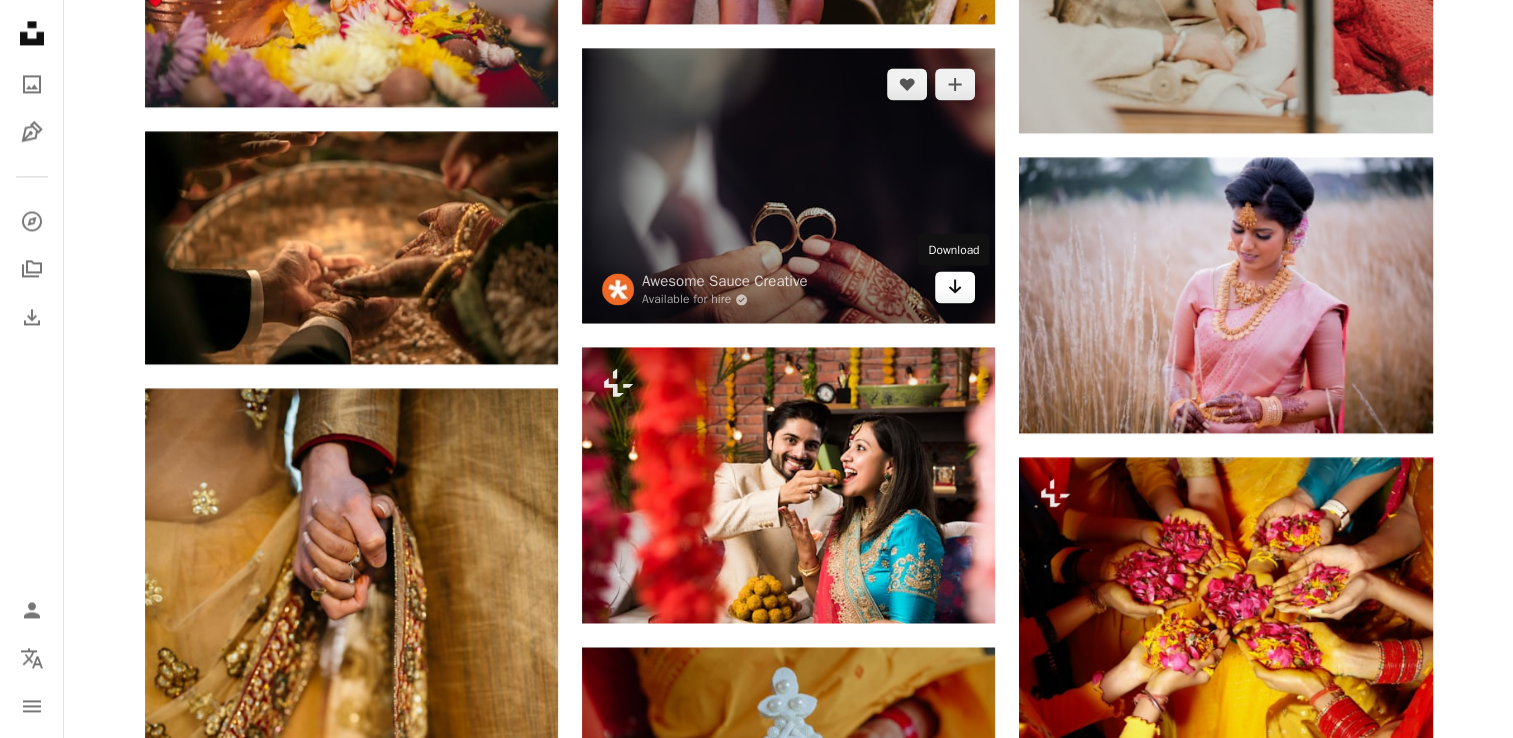 click on "Arrow pointing down" 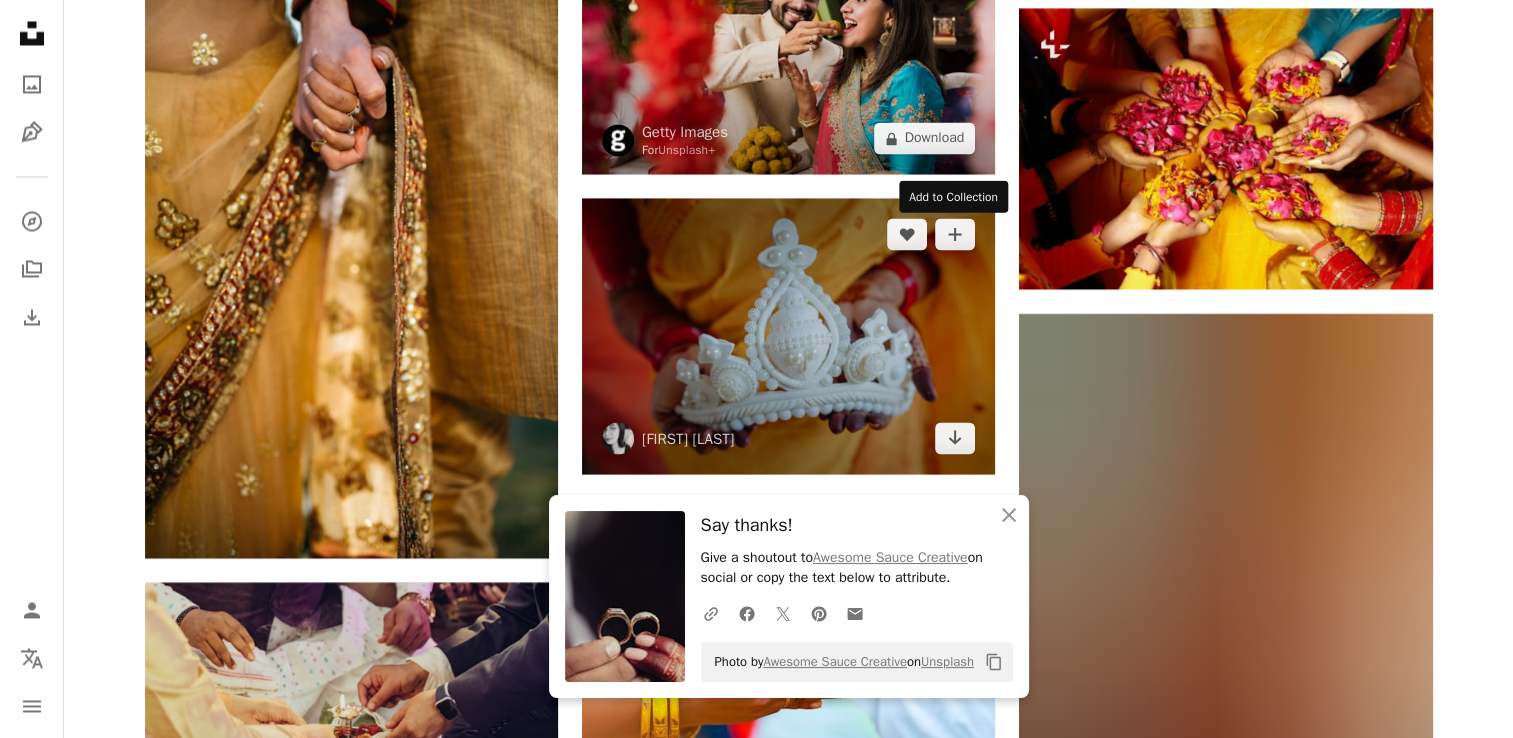 scroll, scrollTop: 3584, scrollLeft: 0, axis: vertical 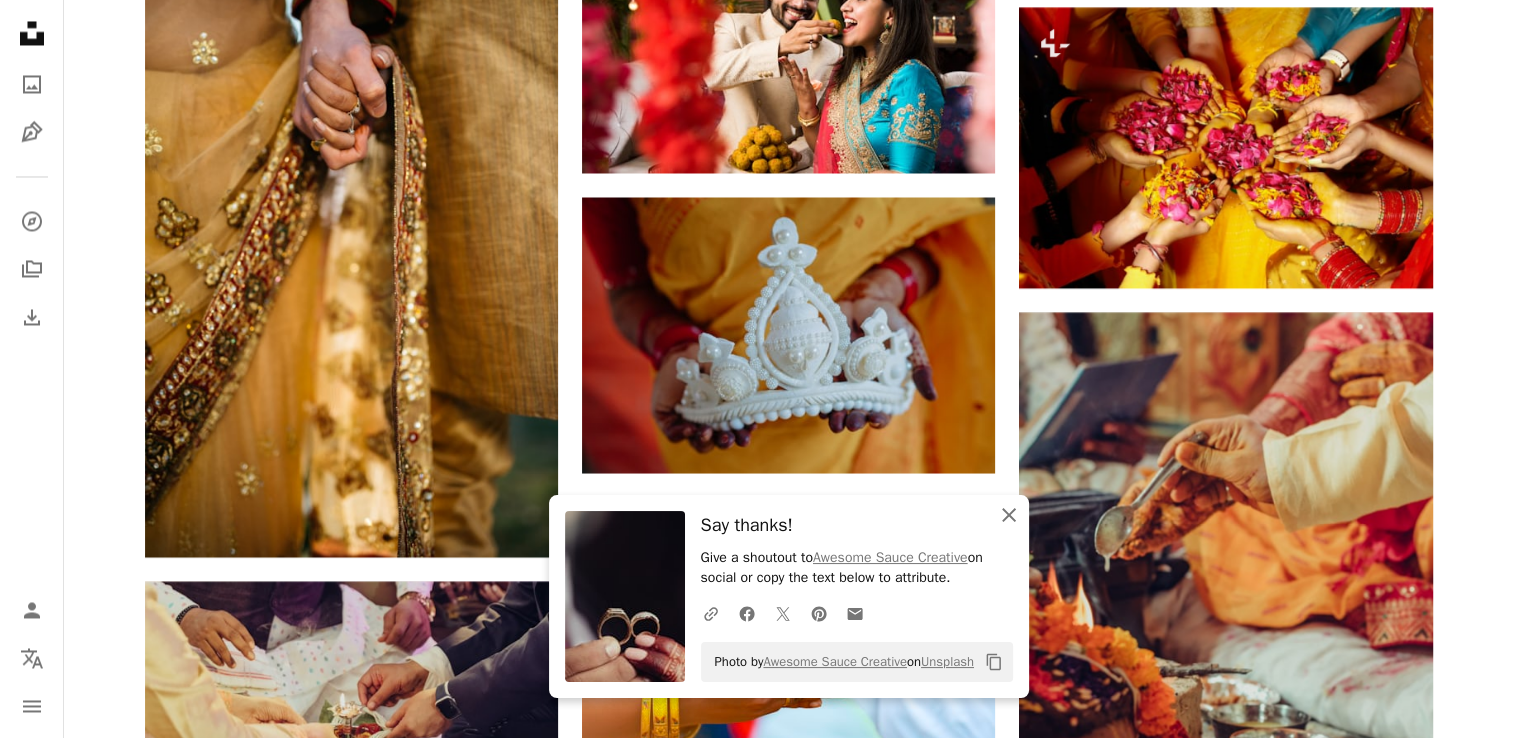 click on "An X shape" 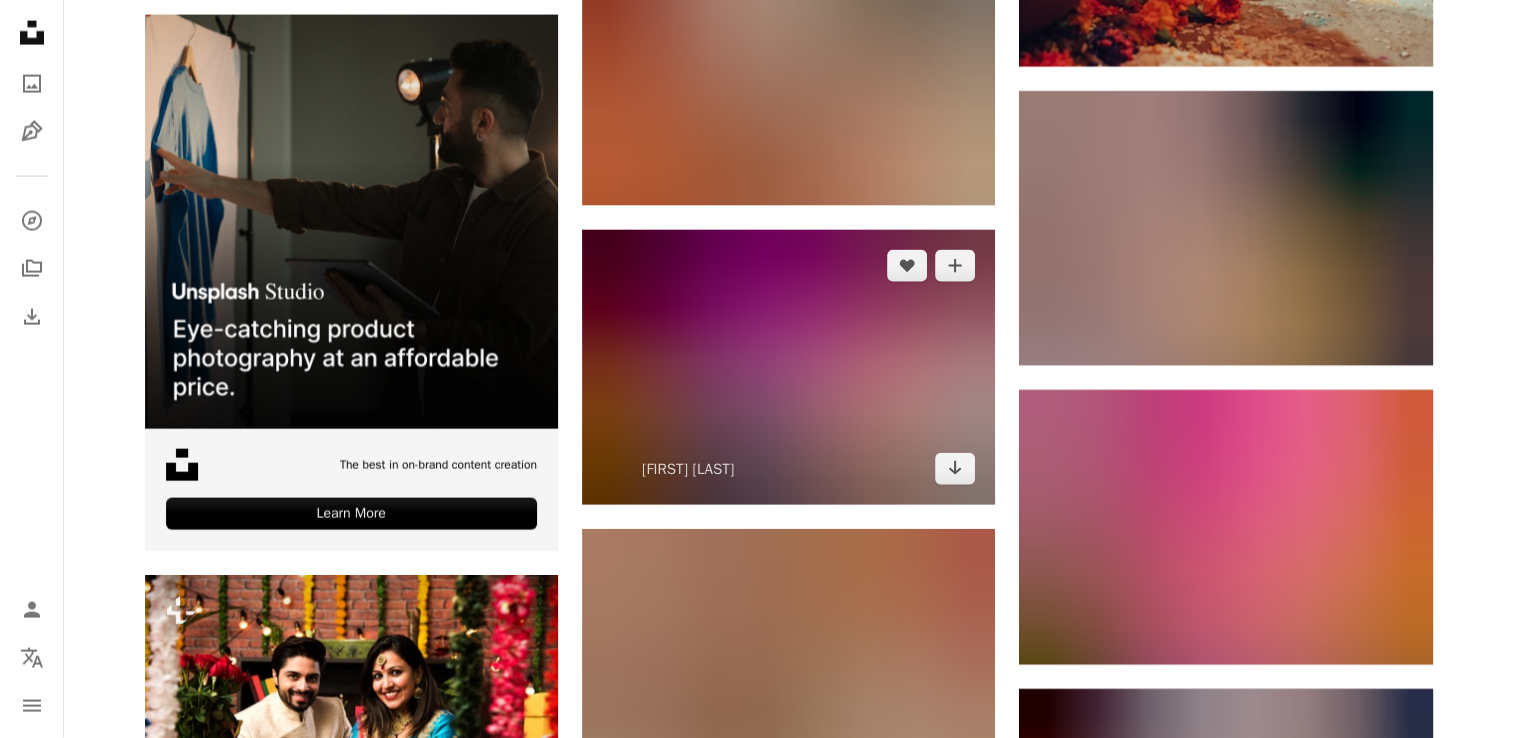 scroll, scrollTop: 4517, scrollLeft: 0, axis: vertical 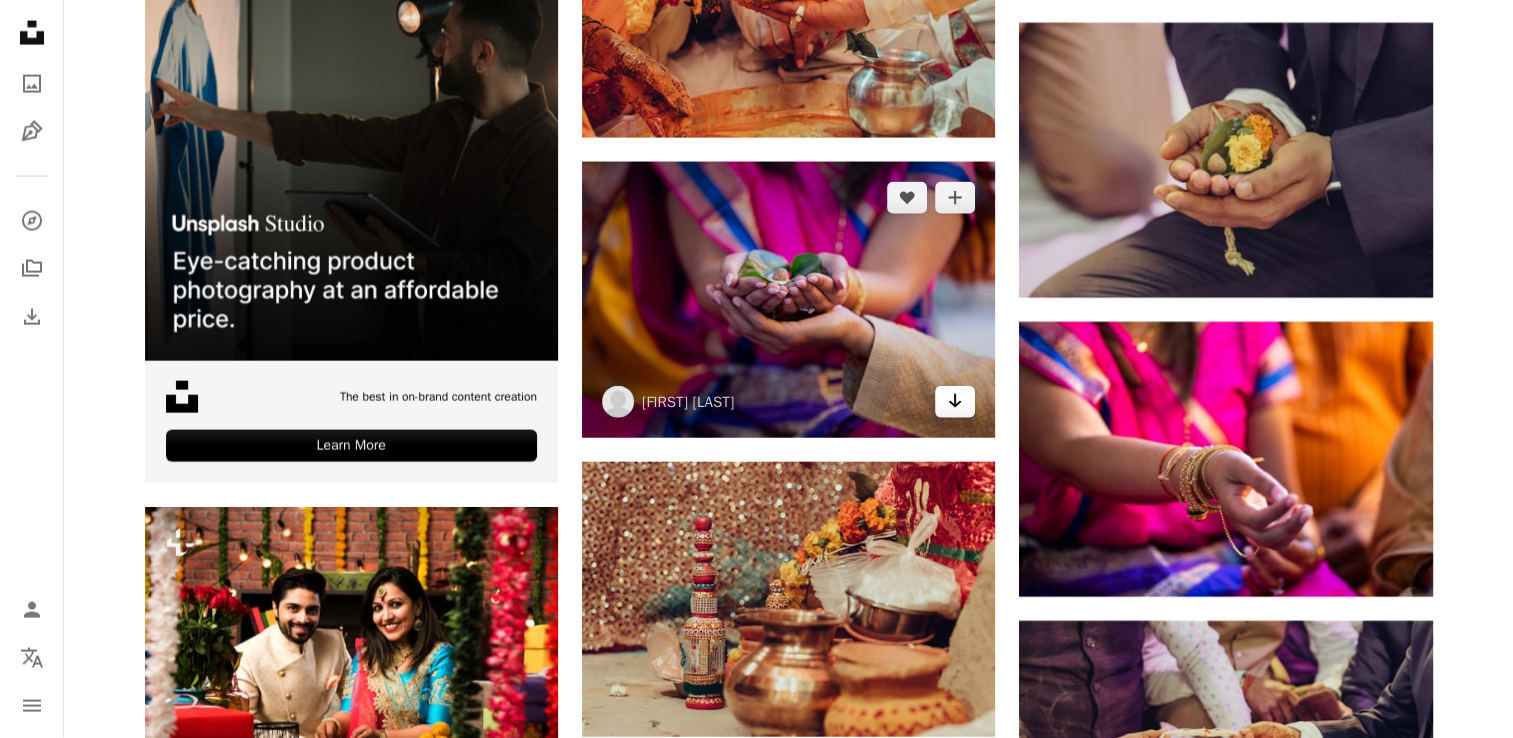click on "Arrow pointing down" at bounding box center (955, 402) 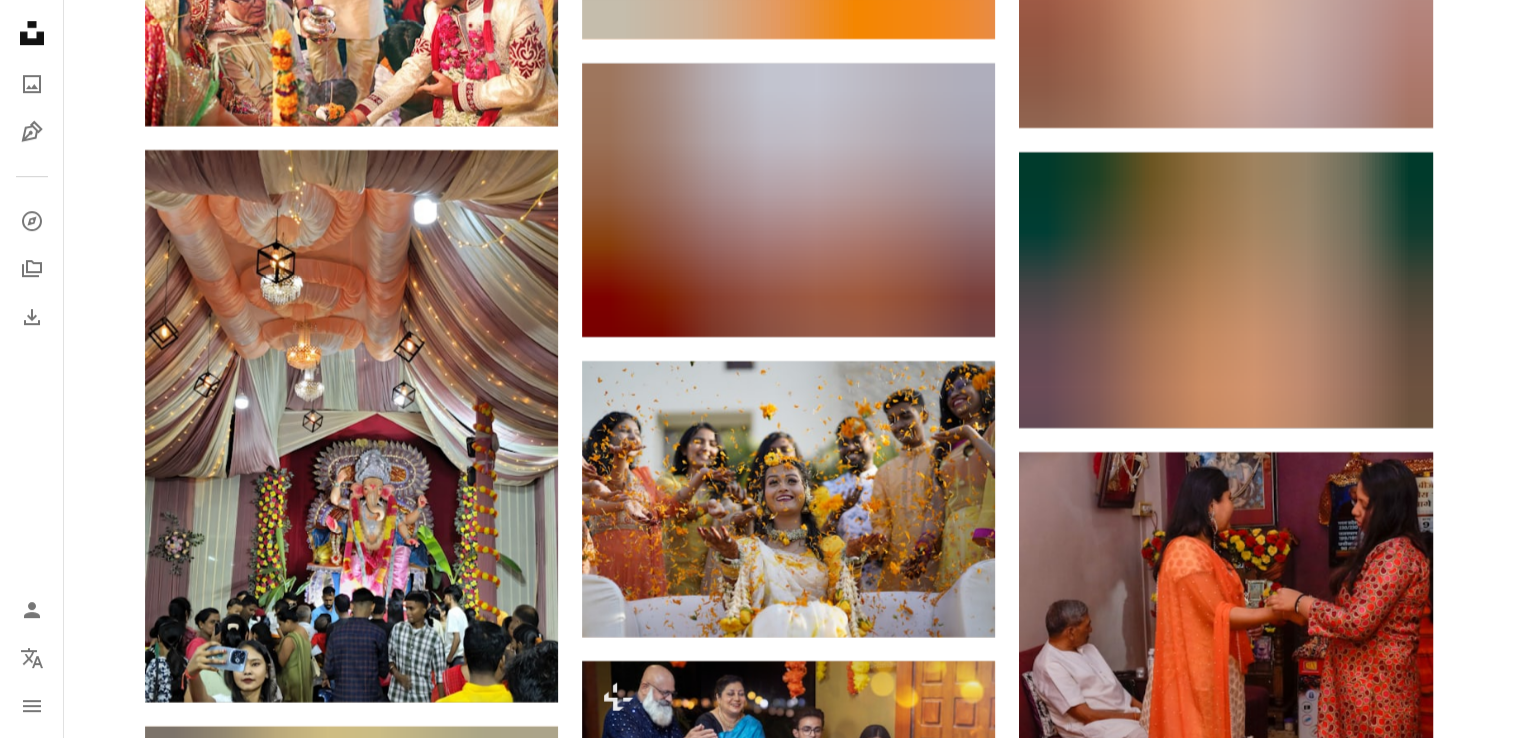 scroll, scrollTop: 16424, scrollLeft: 0, axis: vertical 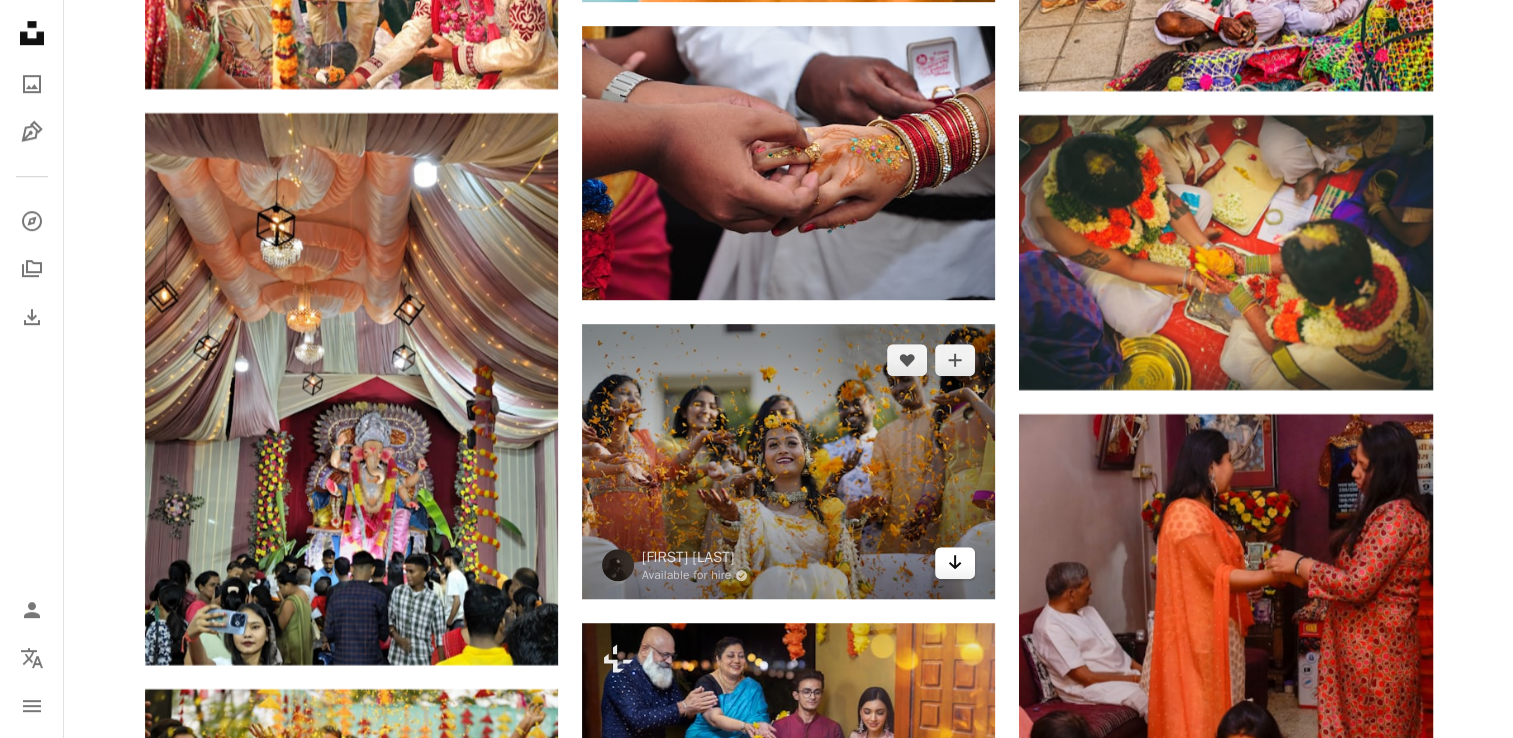 click on "Arrow pointing down" 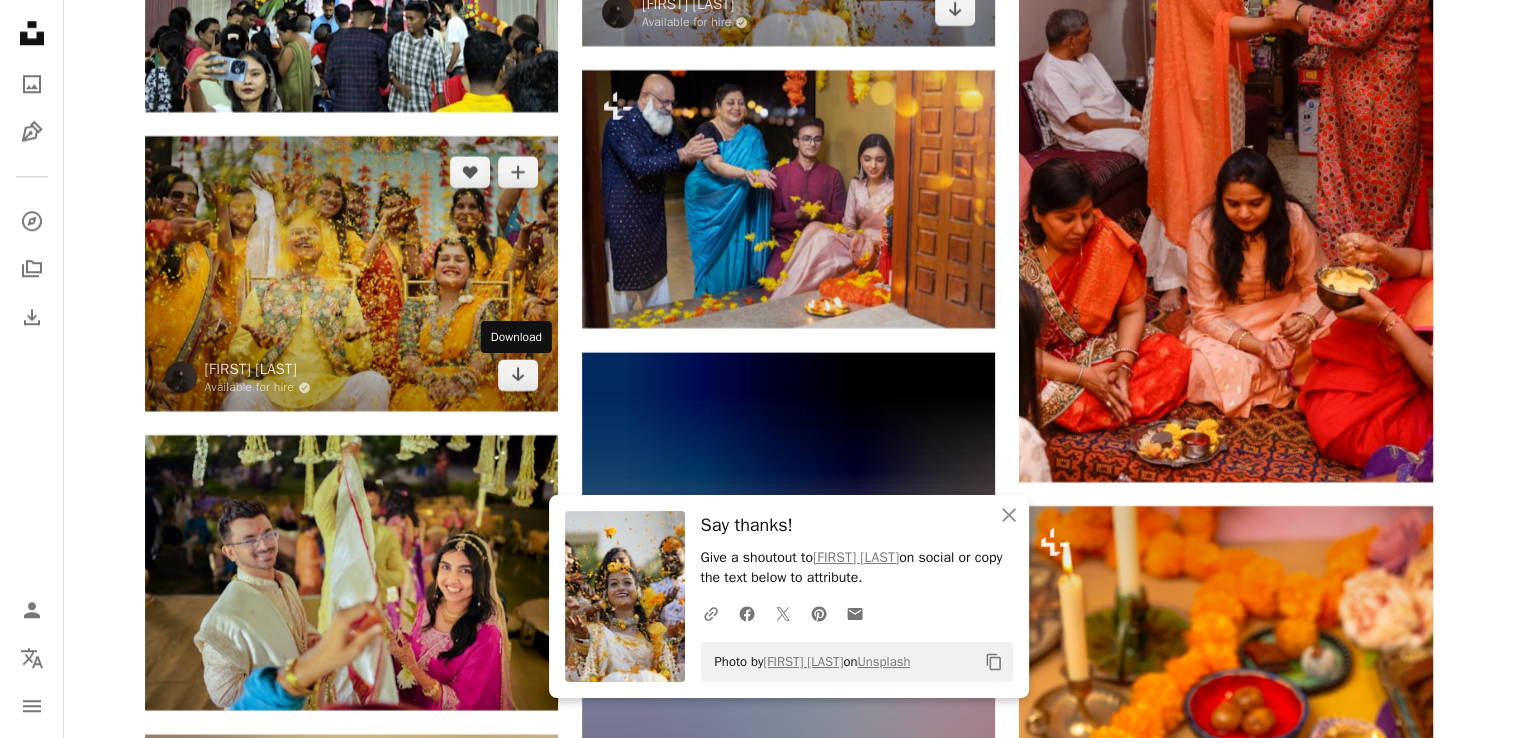 scroll, scrollTop: 17002, scrollLeft: 0, axis: vertical 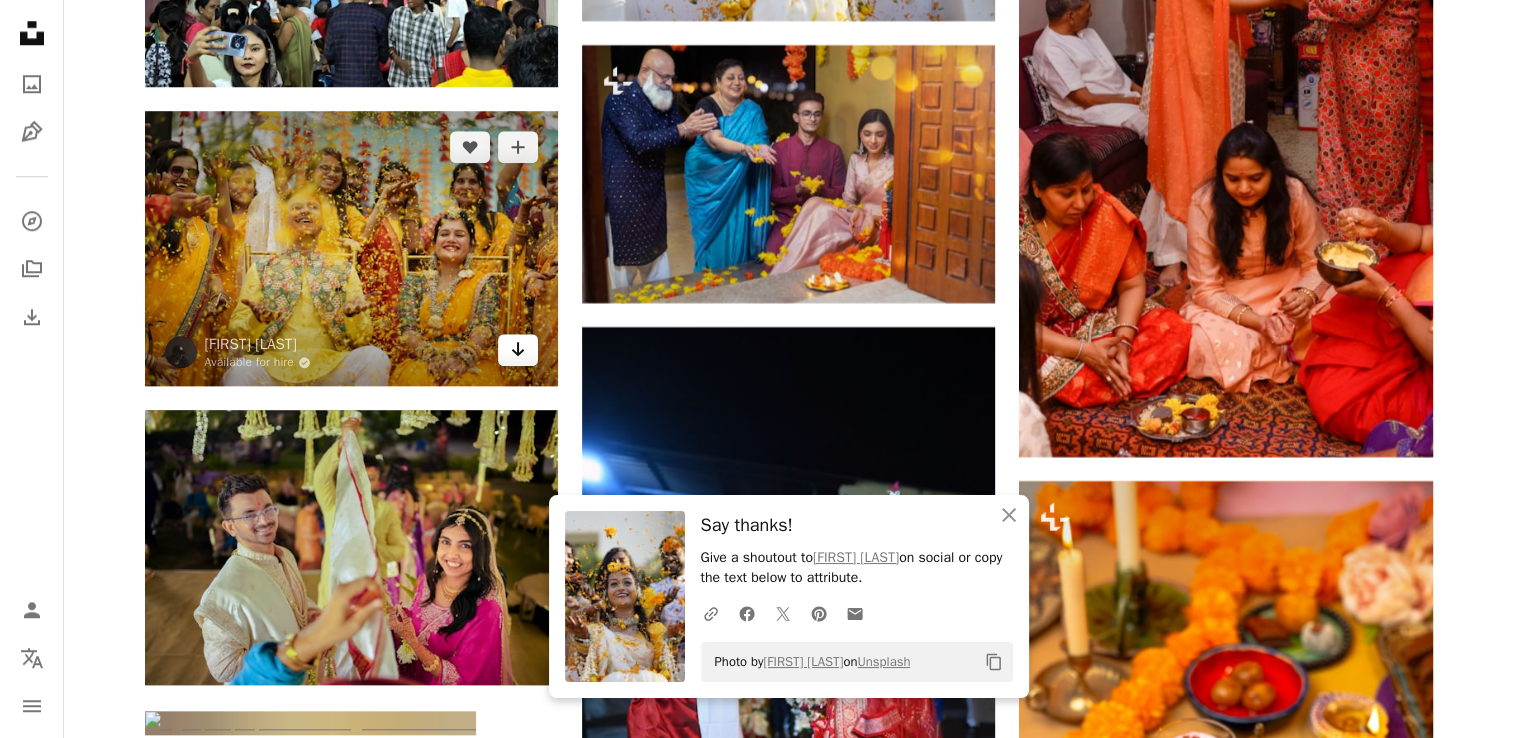 click on "Arrow pointing down" 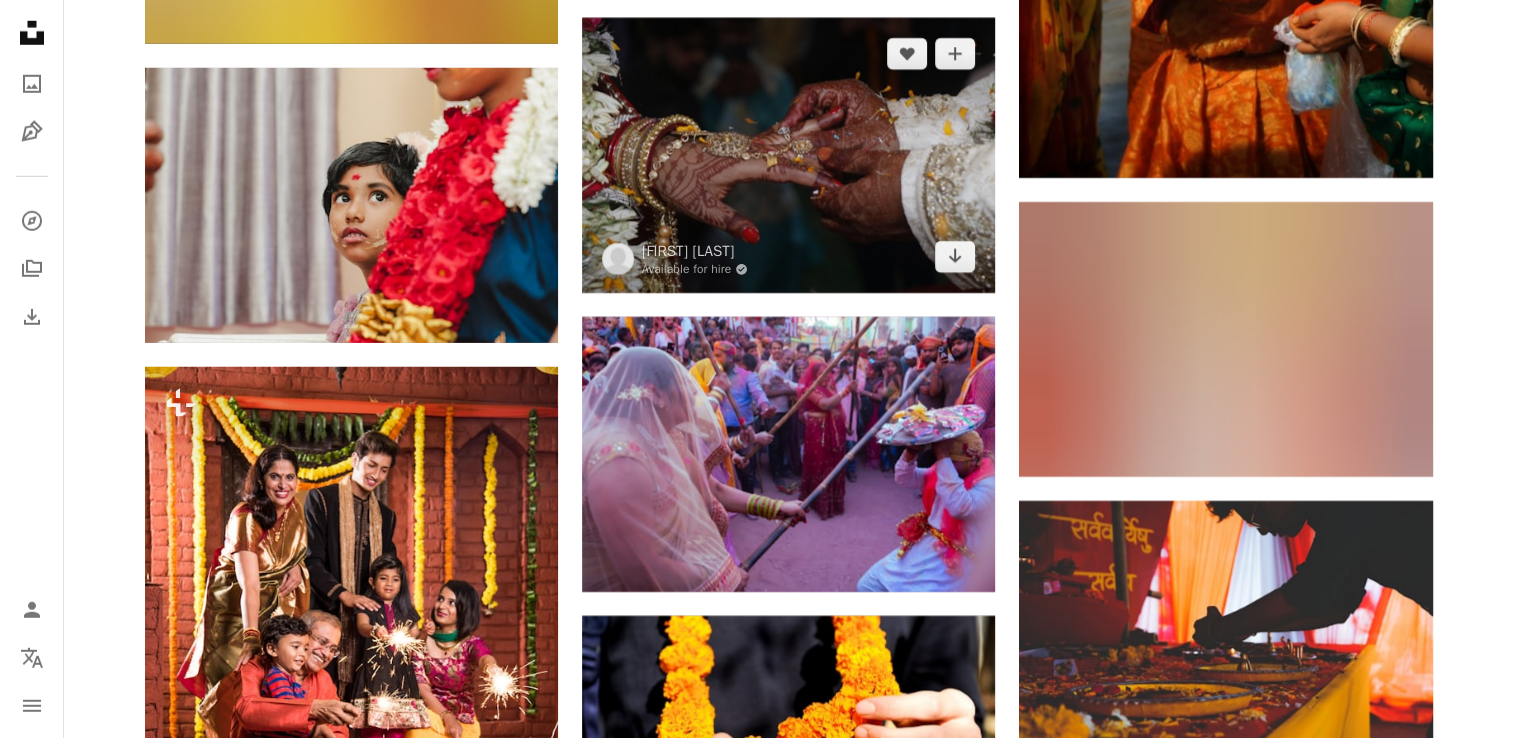 scroll, scrollTop: 21094, scrollLeft: 0, axis: vertical 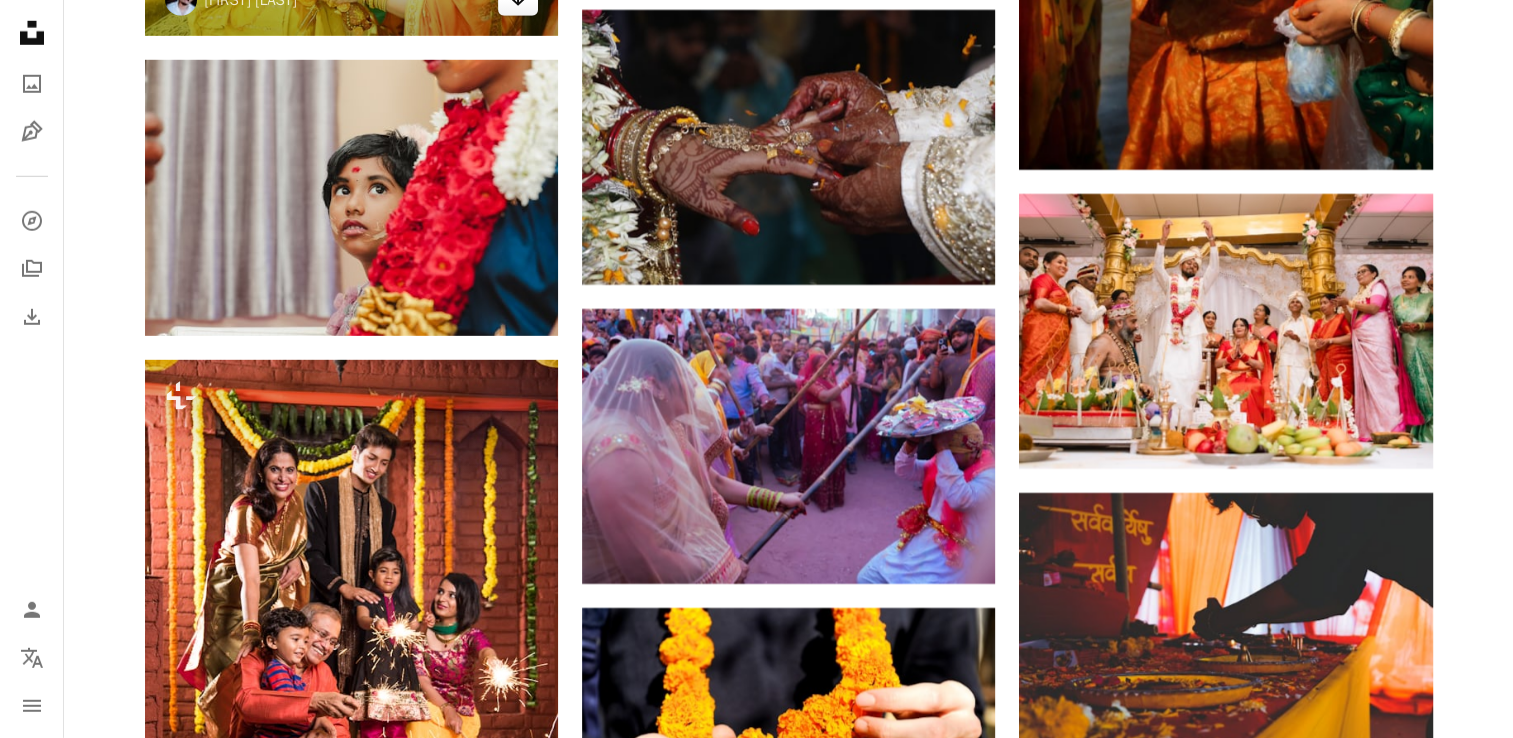 click on "Arrow pointing down" 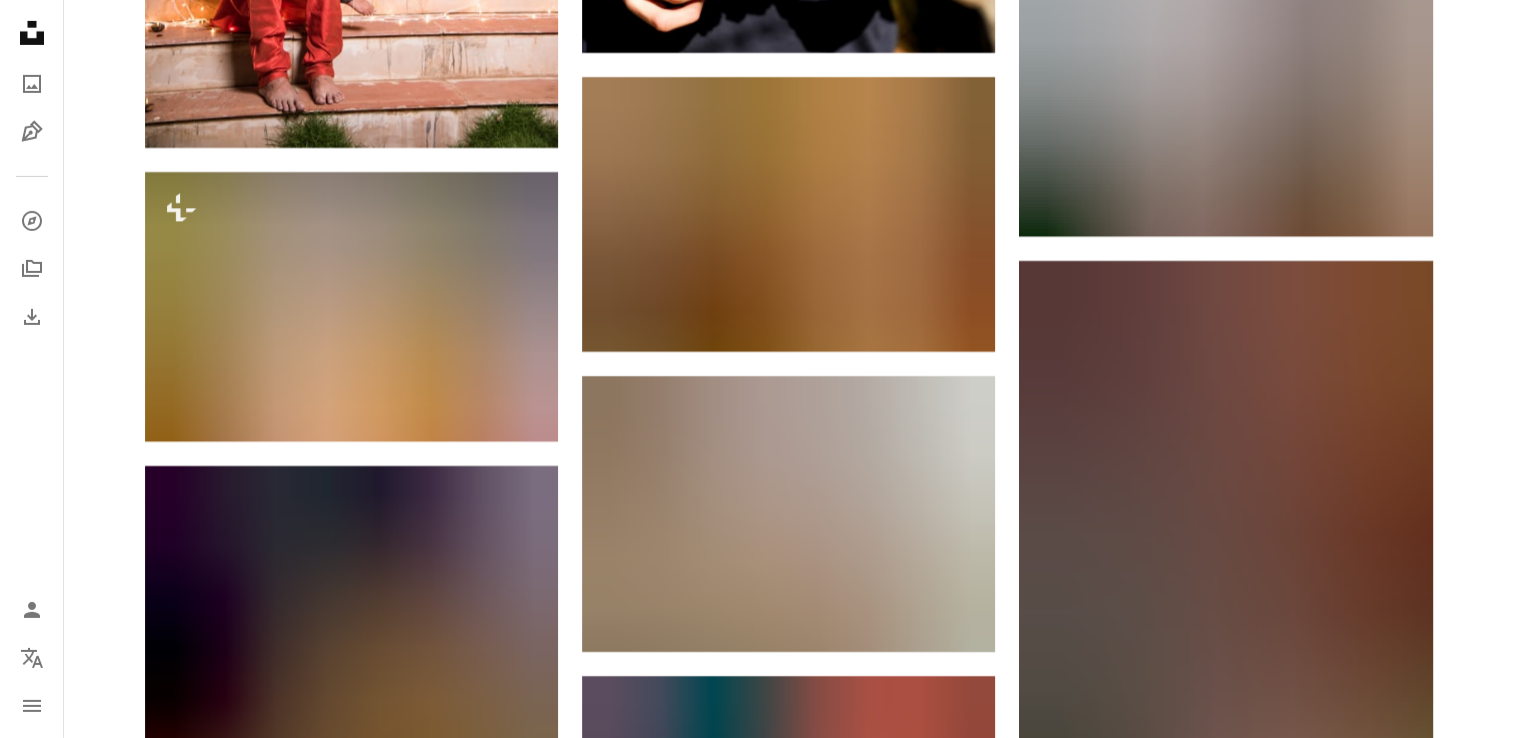 scroll, scrollTop: 21924, scrollLeft: 0, axis: vertical 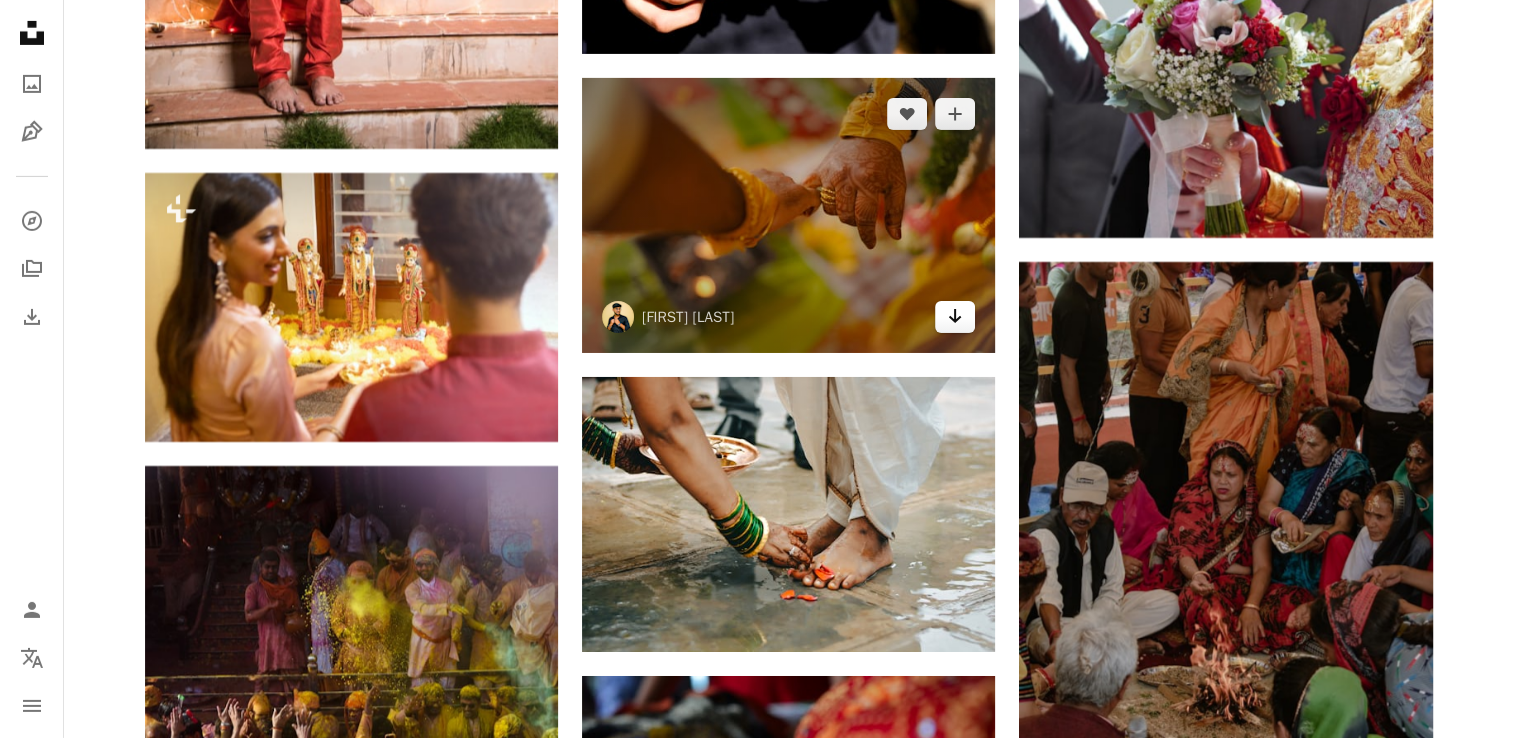 click on "Arrow pointing down" 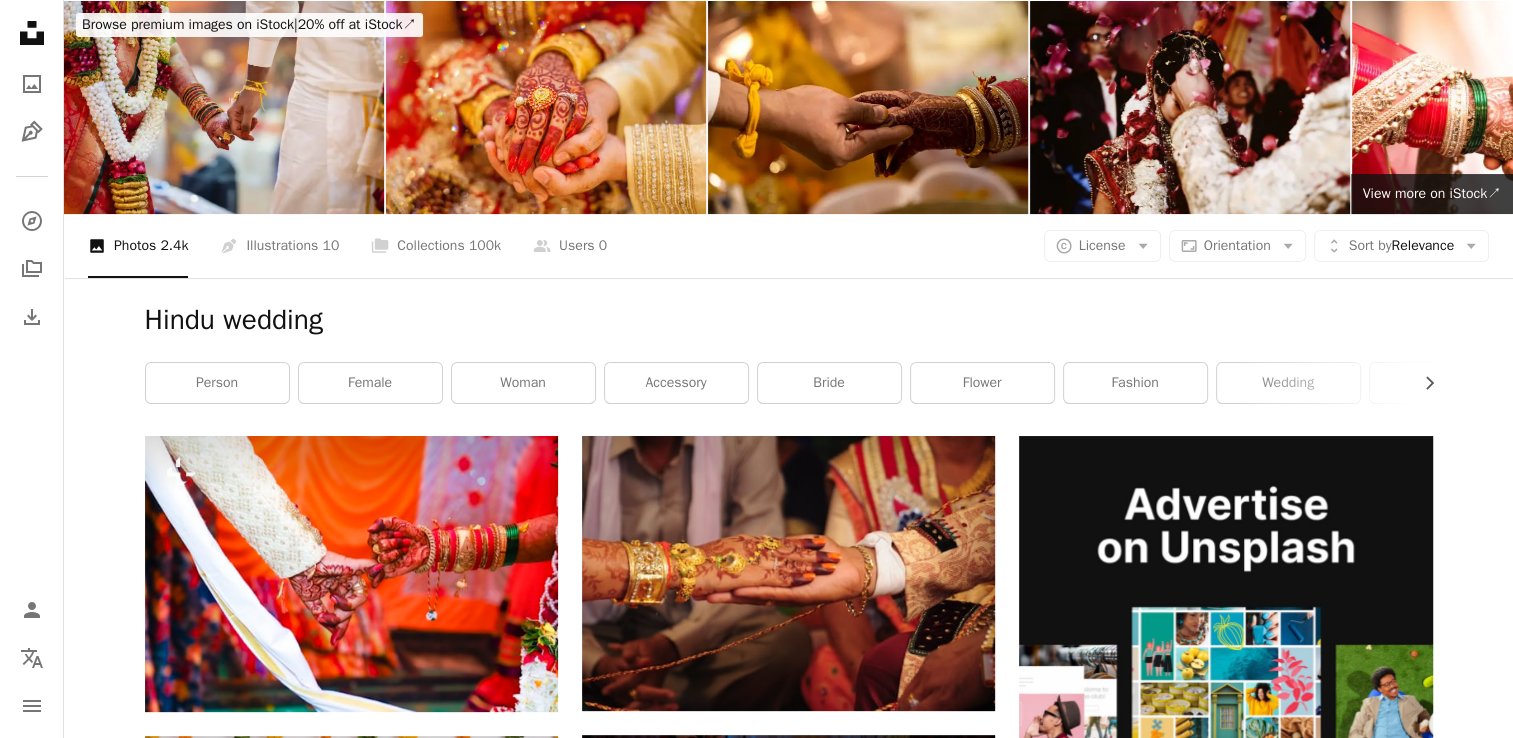 scroll, scrollTop: 0, scrollLeft: 0, axis: both 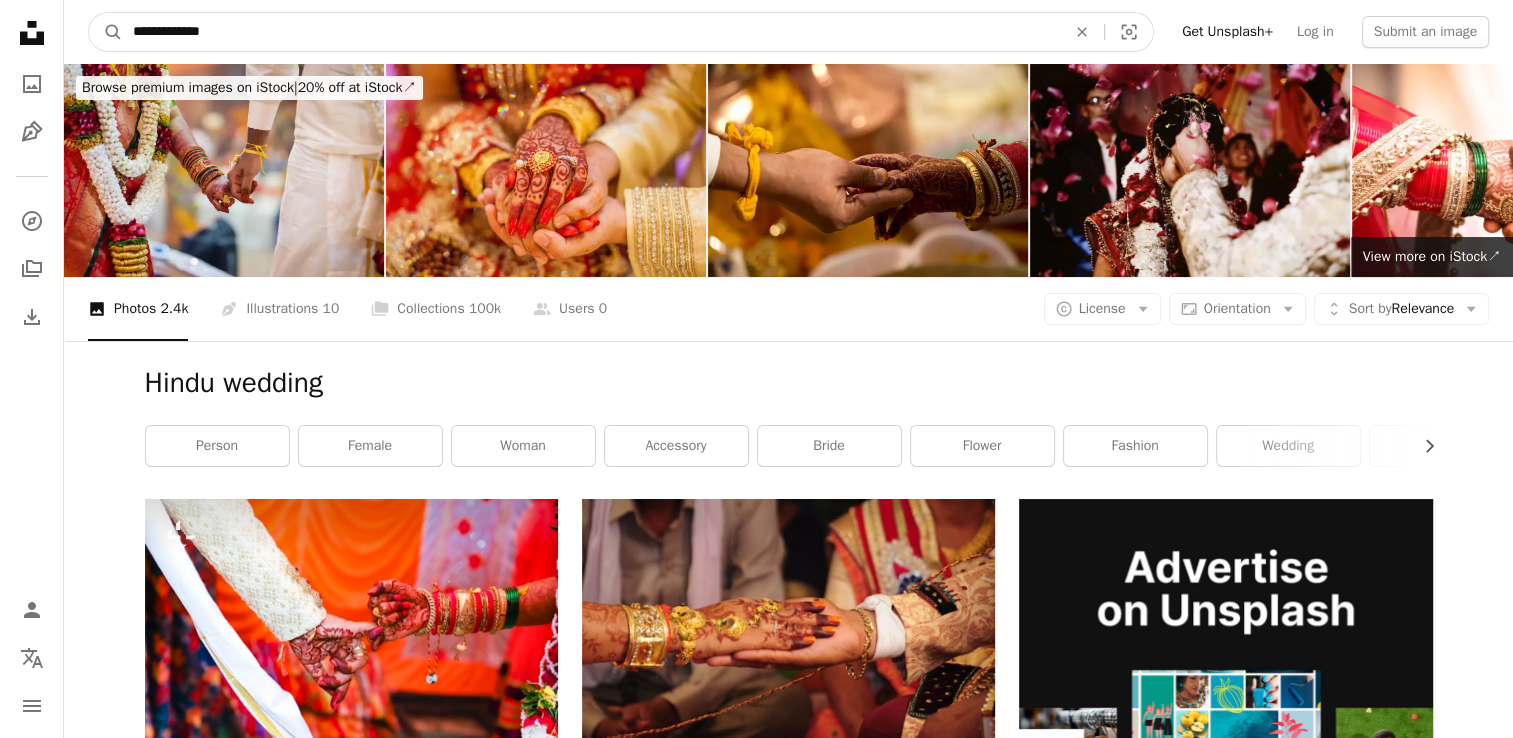 click on "**********" at bounding box center [591, 32] 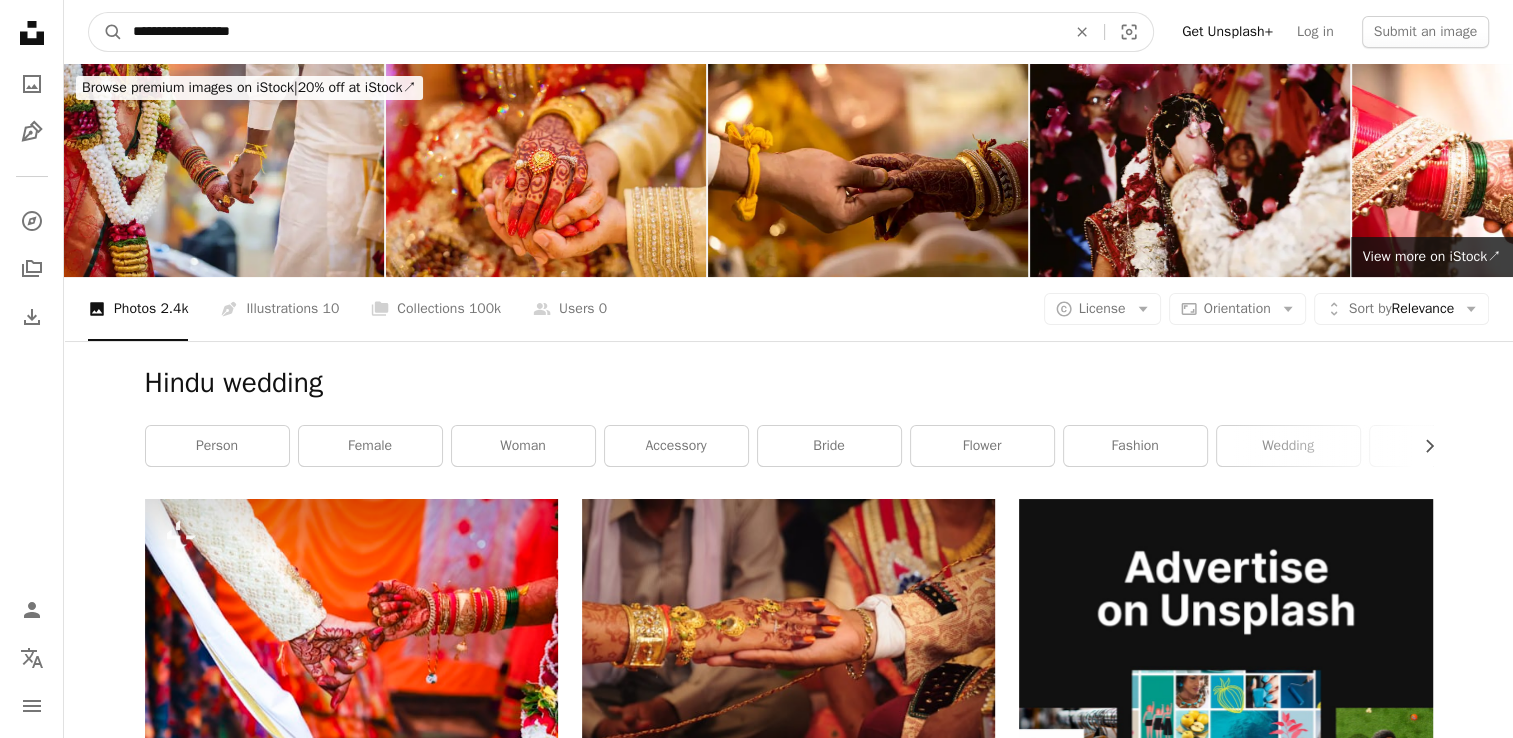 type on "**********" 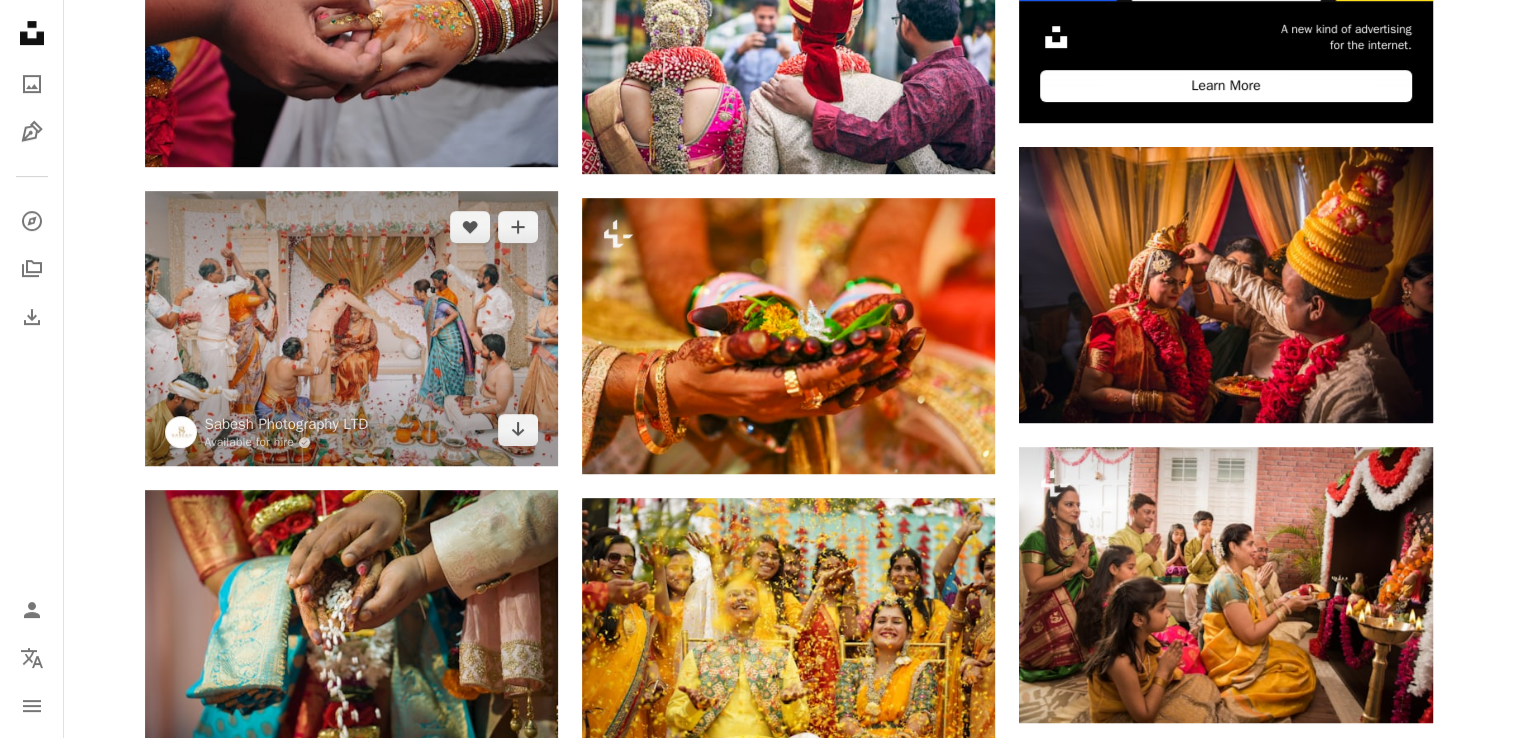 scroll, scrollTop: 0, scrollLeft: 0, axis: both 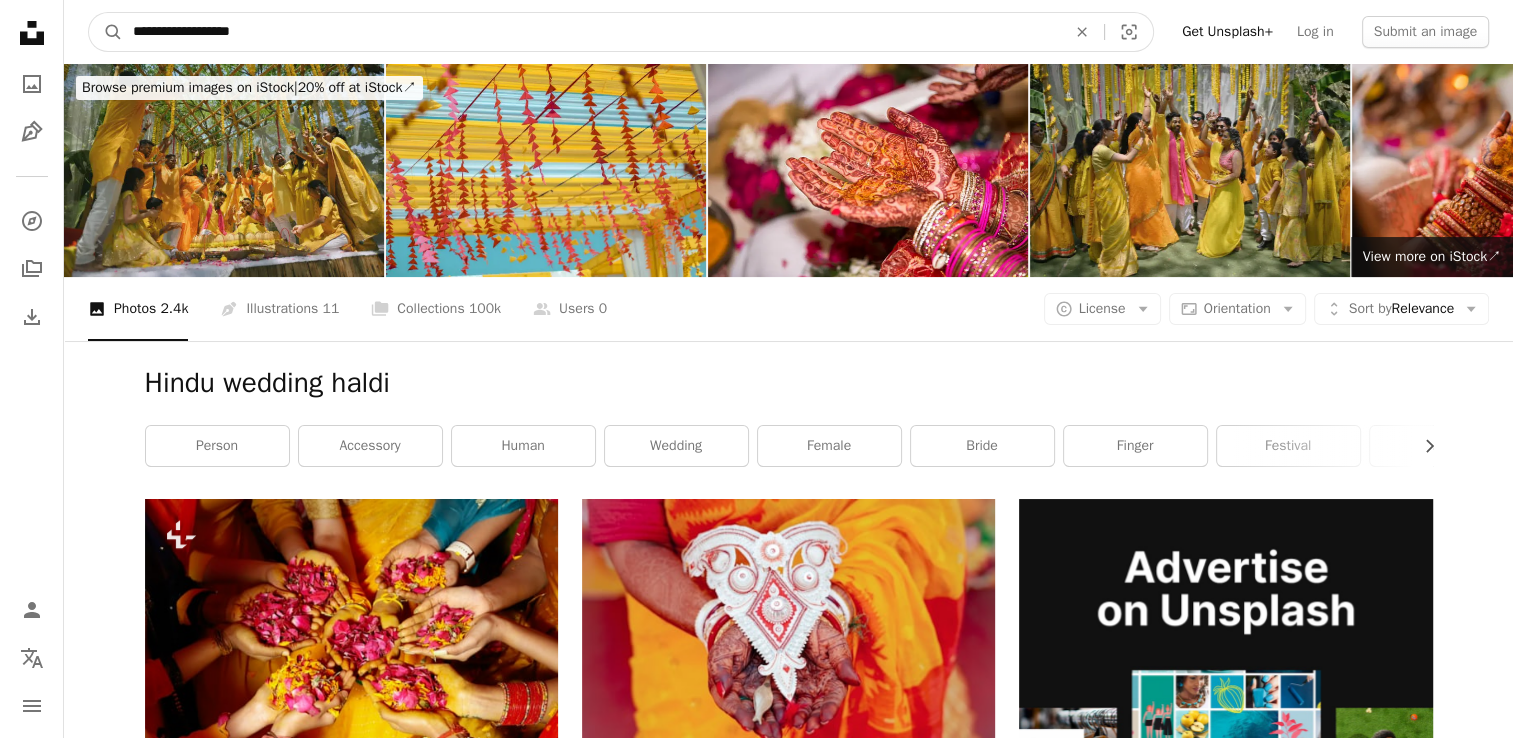 click on "**********" at bounding box center [591, 32] 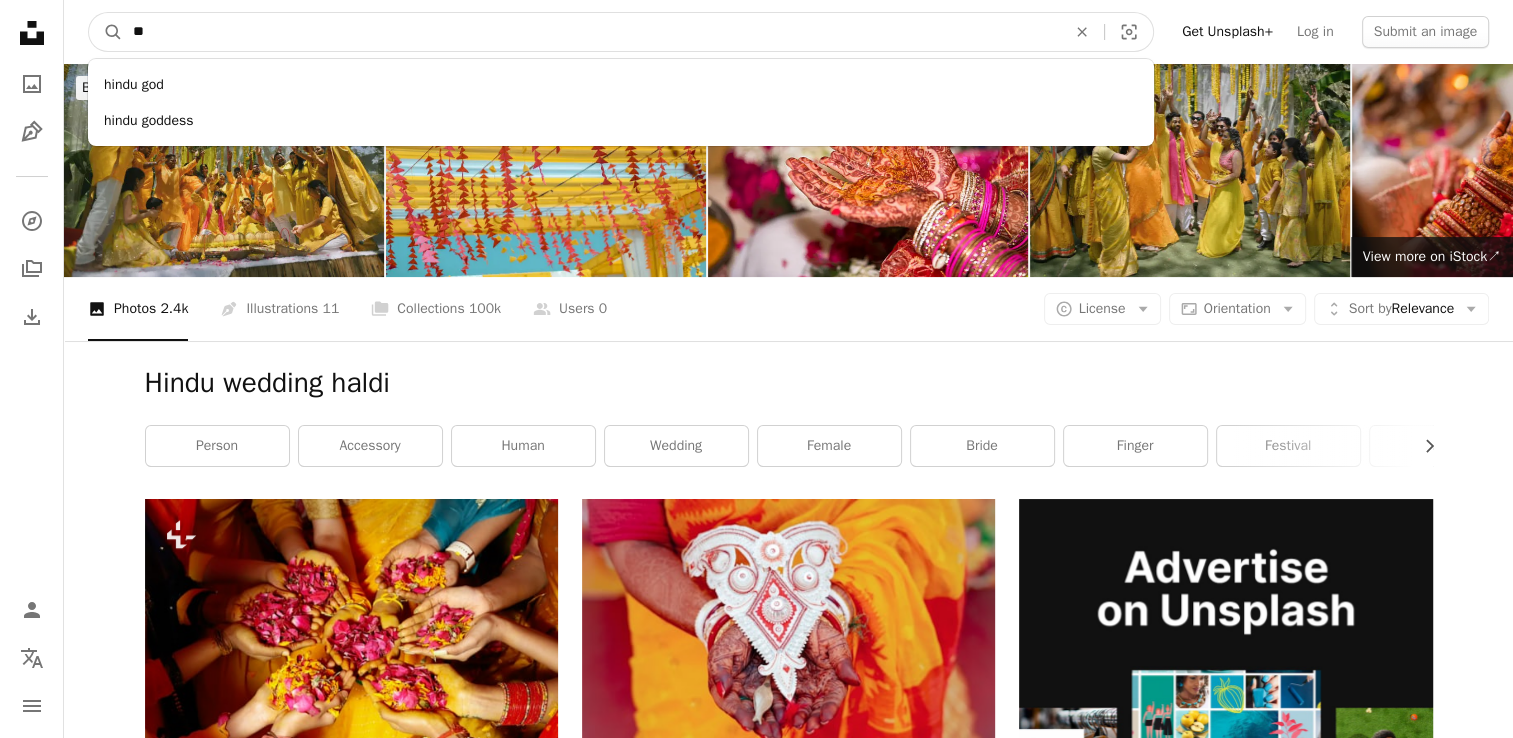 type on "*" 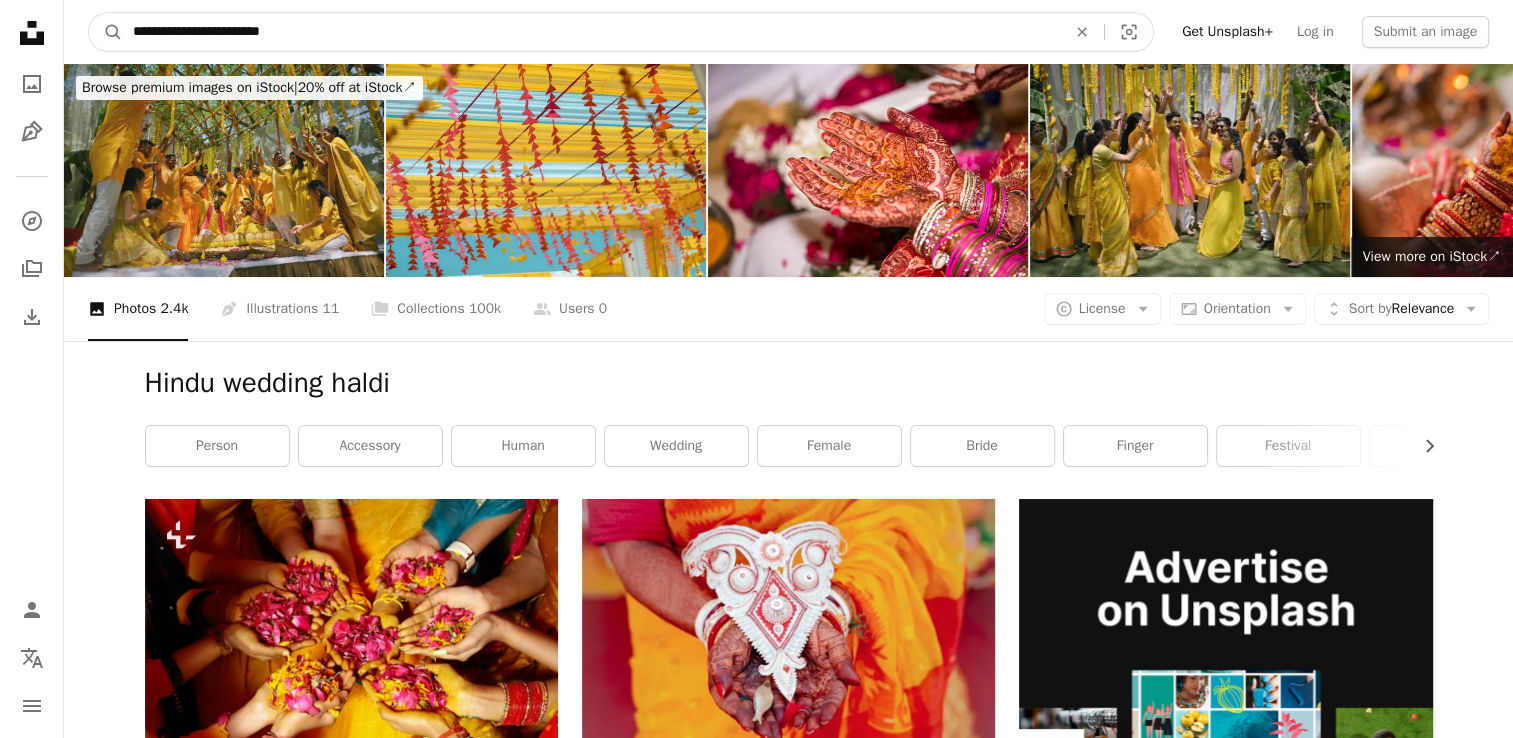 type on "**********" 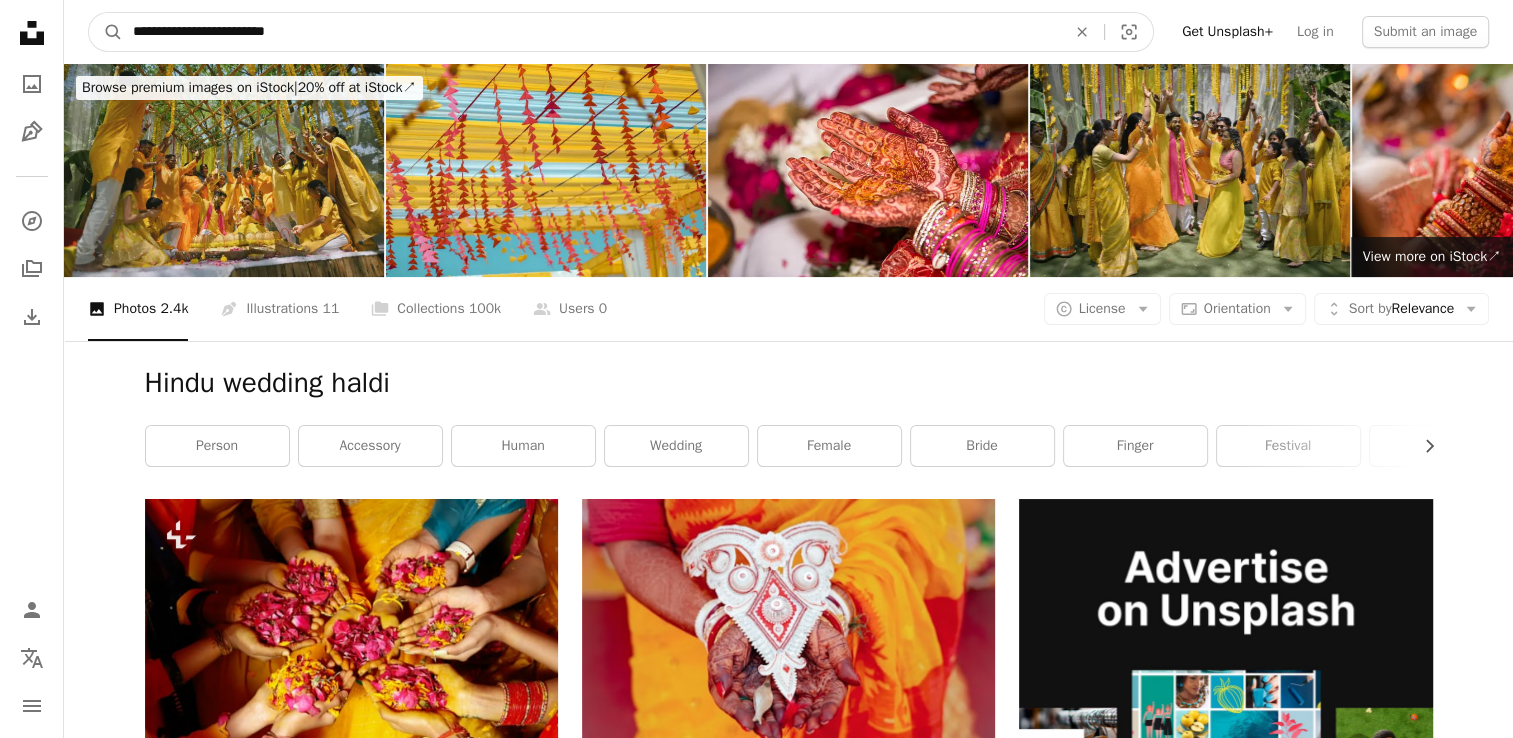 click on "A magnifying glass" at bounding box center [106, 32] 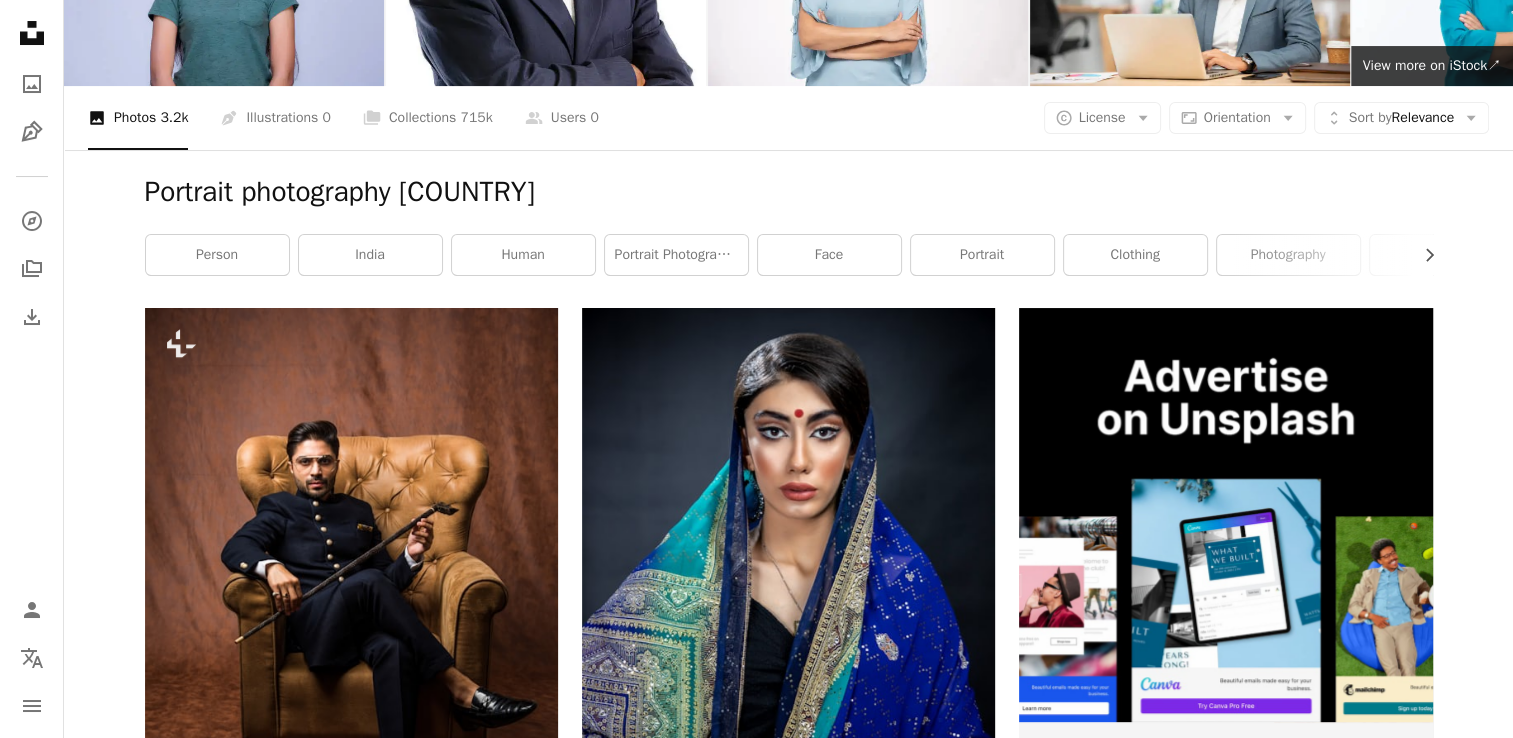 scroll, scrollTop: 0, scrollLeft: 0, axis: both 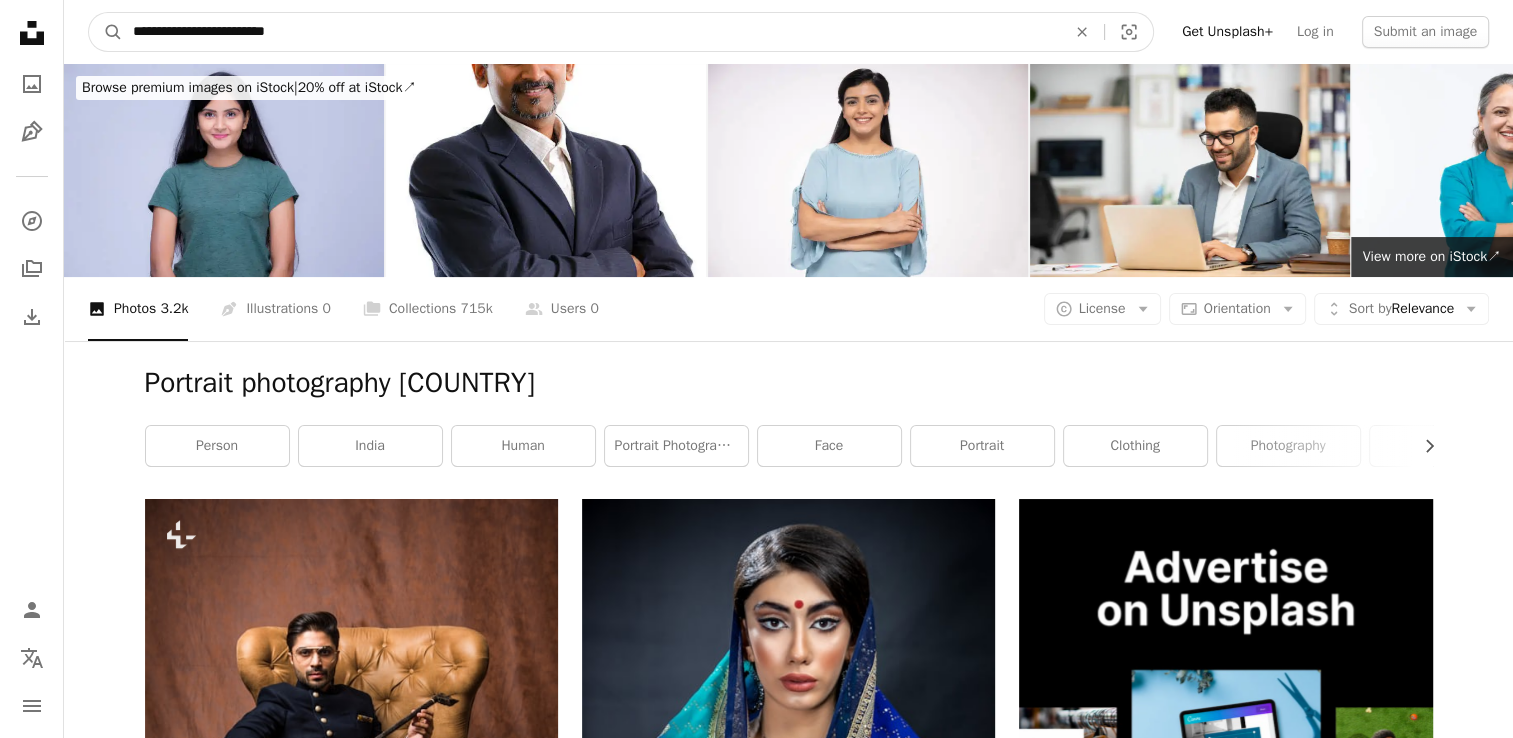 click on "**********" at bounding box center (591, 32) 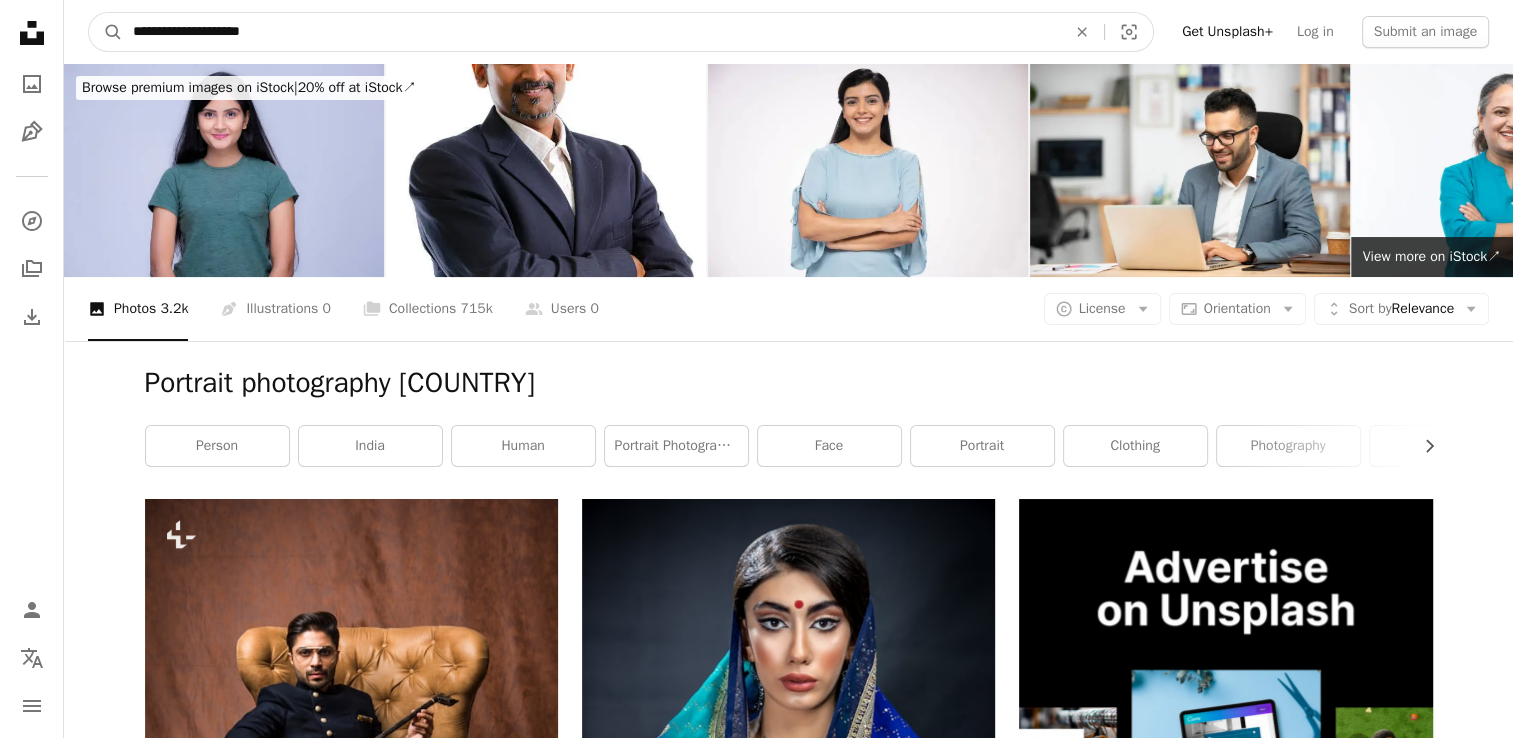 type on "**********" 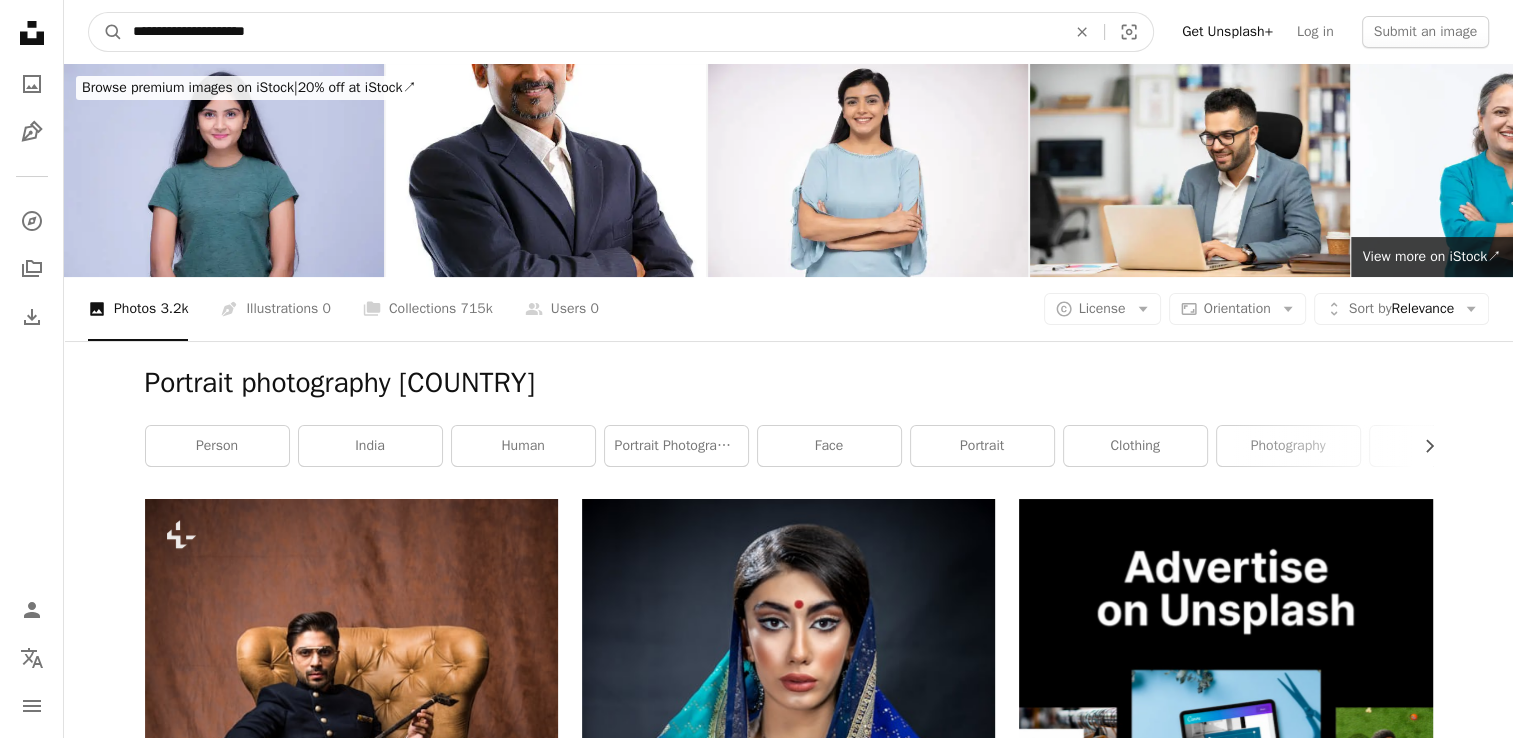 click on "A magnifying glass" at bounding box center (106, 32) 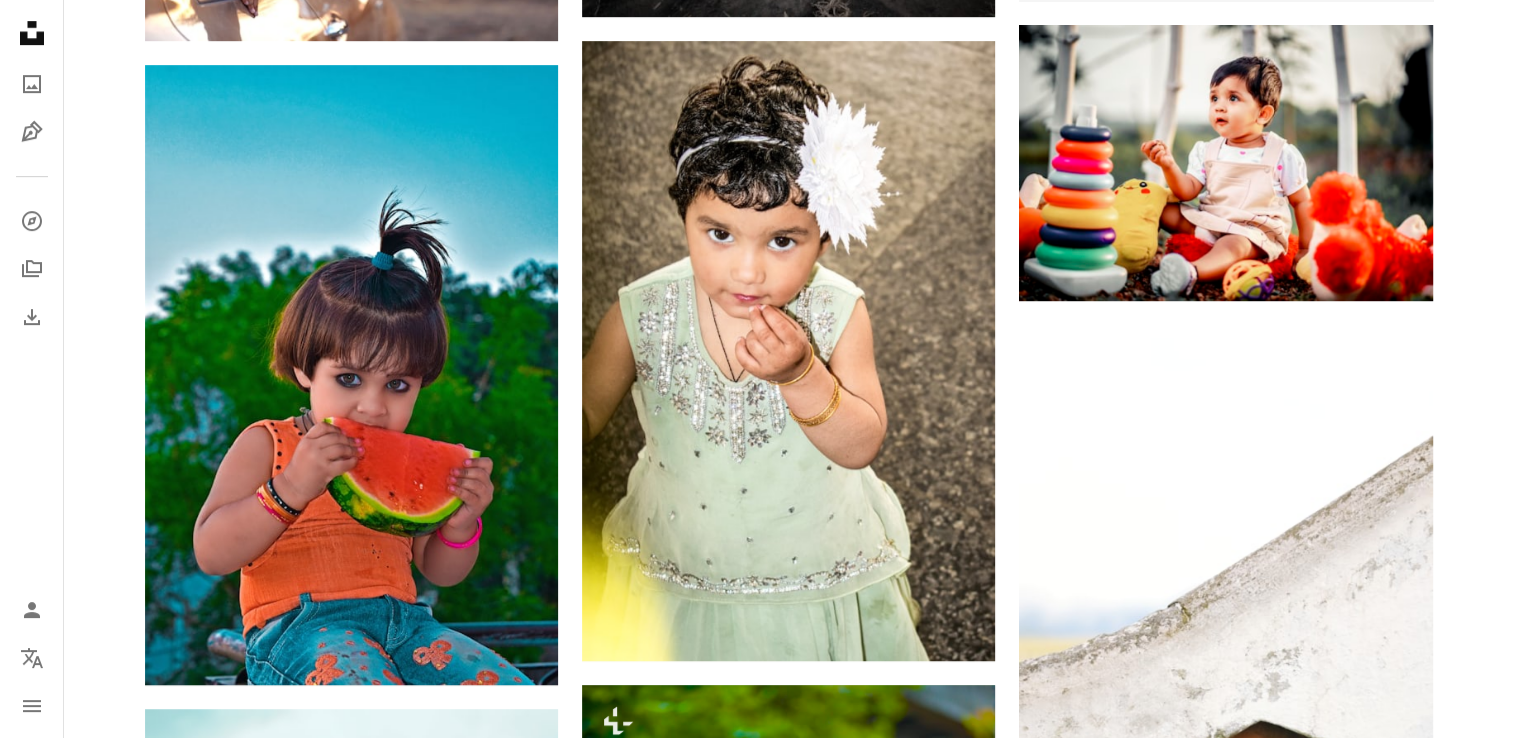 scroll, scrollTop: 990, scrollLeft: 0, axis: vertical 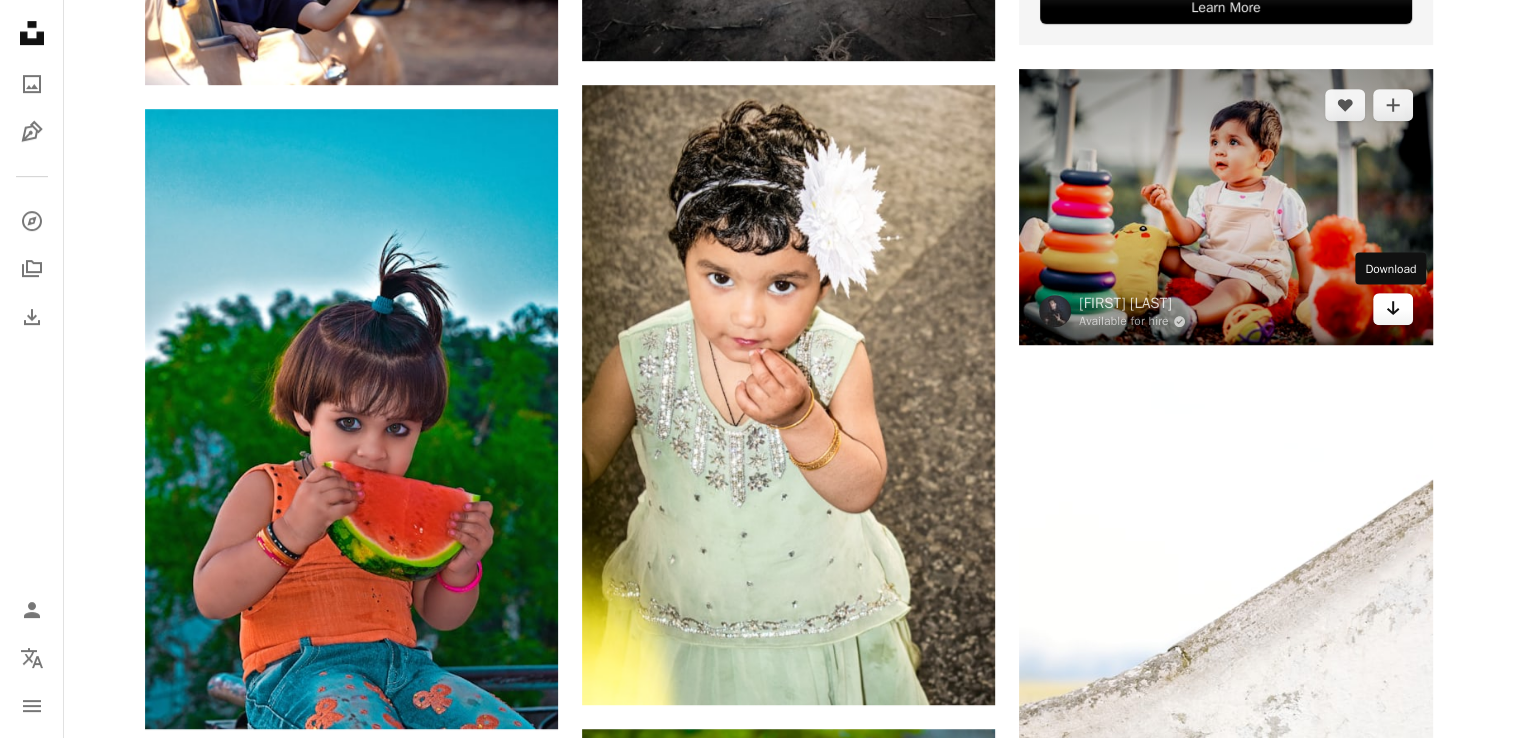 click on "Arrow pointing down" 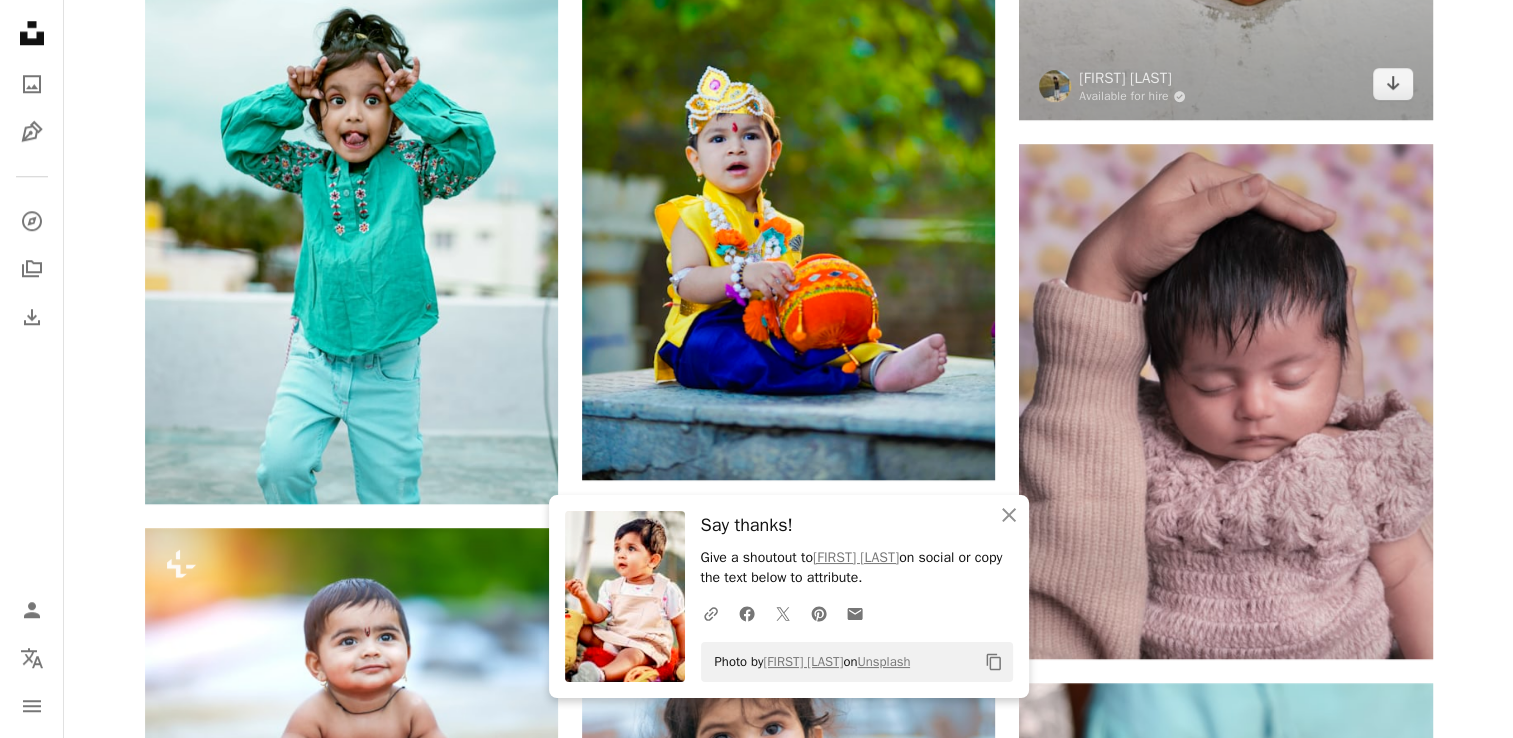 scroll, scrollTop: 1858, scrollLeft: 0, axis: vertical 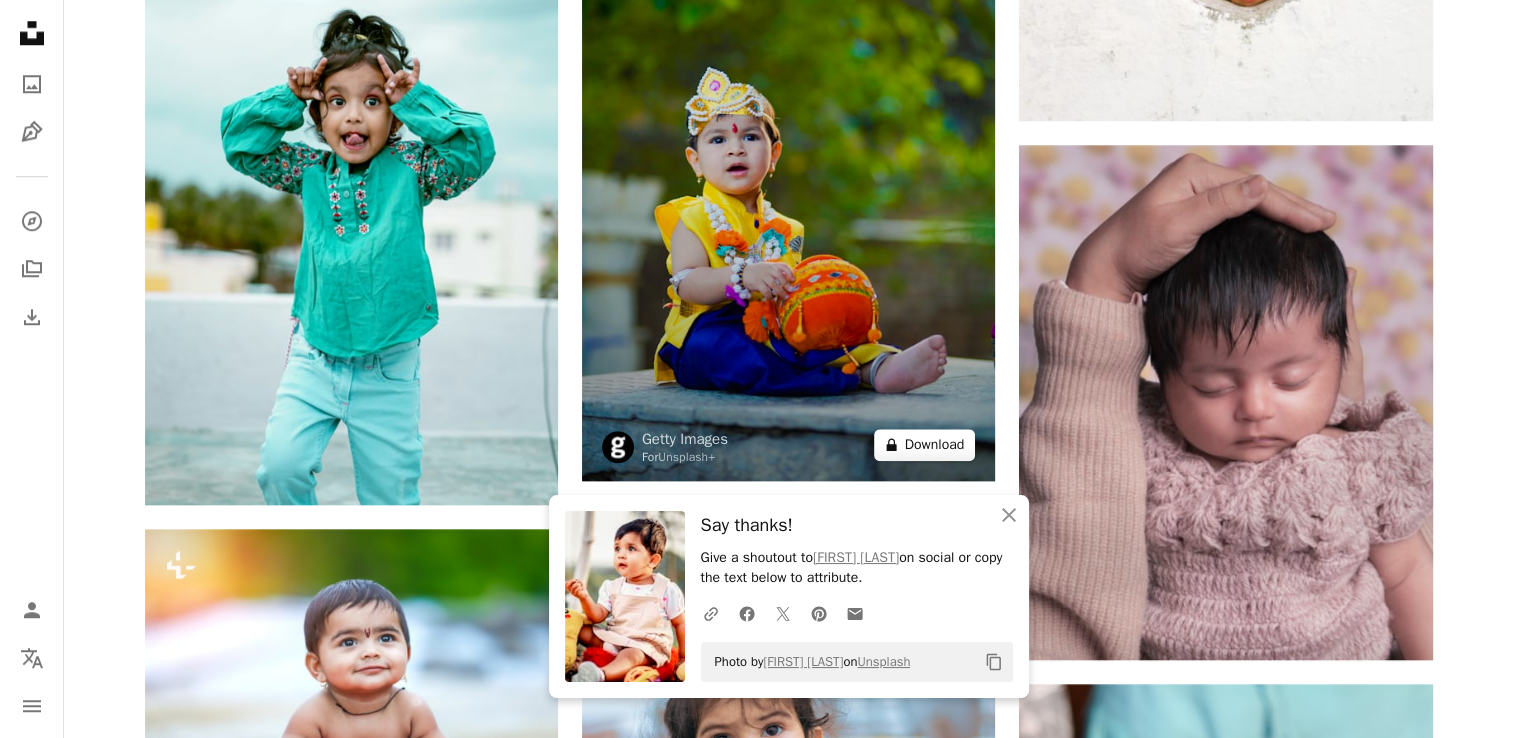 click on "A lock Download" at bounding box center (925, 445) 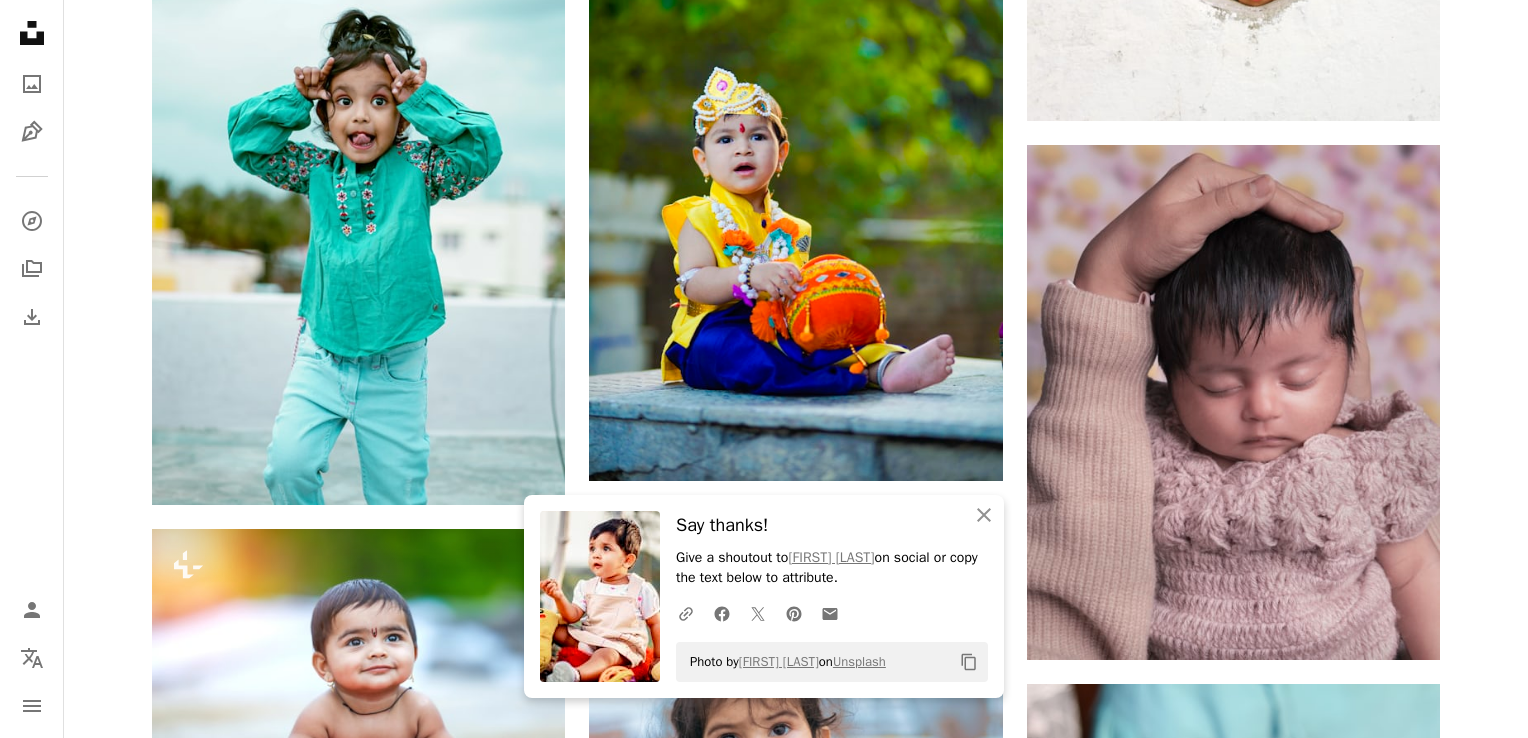 click on "An X shape An X shape Close Say thanks! Give a shoutout to  [FIRST] [LAST]  on social or copy the text below to attribute. A URL sharing icon (chains) Facebook icon X (formerly Twitter) icon Pinterest icon An envelope Photo by  [FIRST] [LAST]  on  Unsplash
Copy content Premium, ready to use images. Get unlimited access. A plus sign Members-only content added monthly A plus sign Unlimited royalty-free downloads A plus sign Illustrations  New A plus sign Enhanced legal protections yearly 66%  off monthly $12   $4 USD per month * Get  Unsplash+ * When paid annually, billed upfront  $48 Taxes where applicable. Renews automatically. Cancel anytime." at bounding box center (764, 3878) 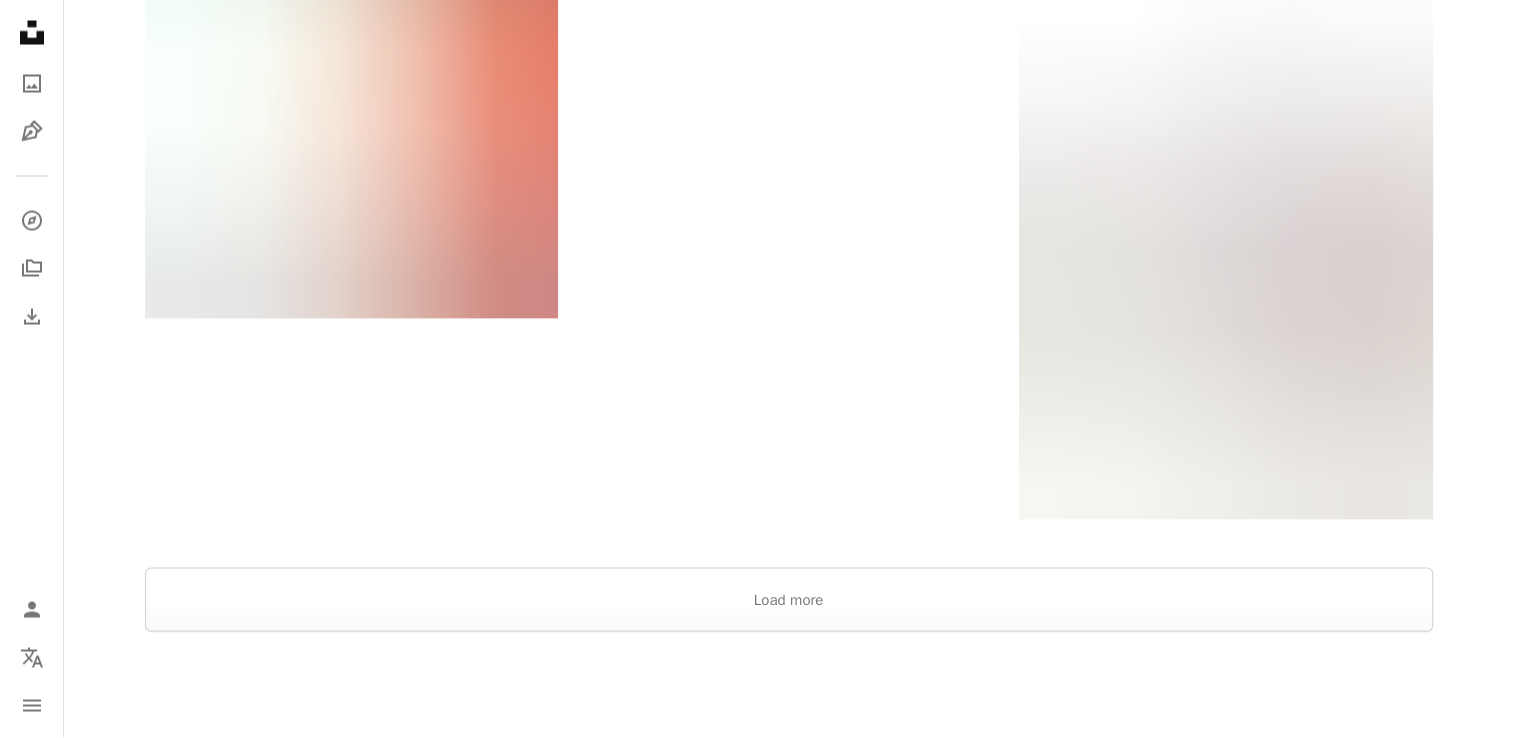 scroll, scrollTop: 3931, scrollLeft: 0, axis: vertical 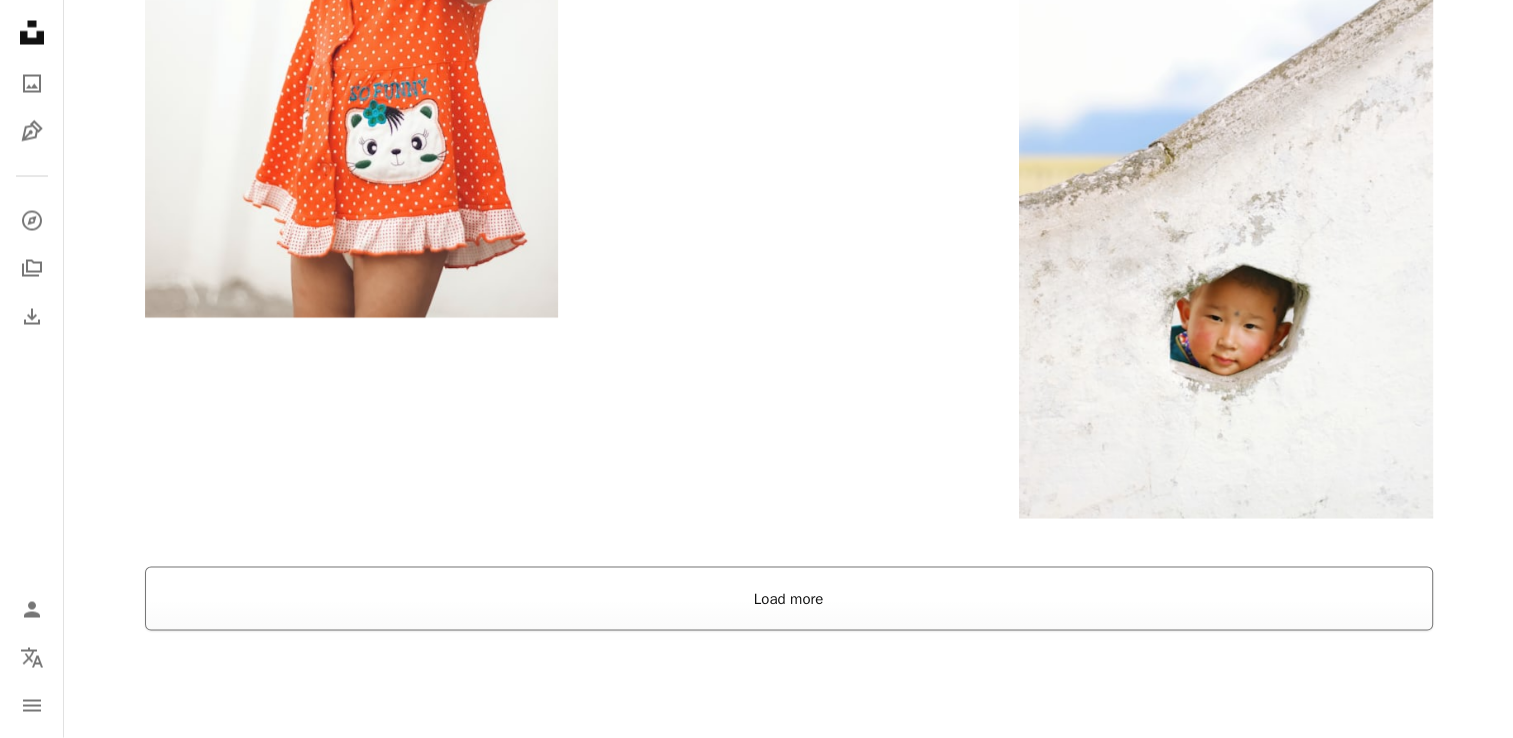 click on "Load more" at bounding box center (789, 599) 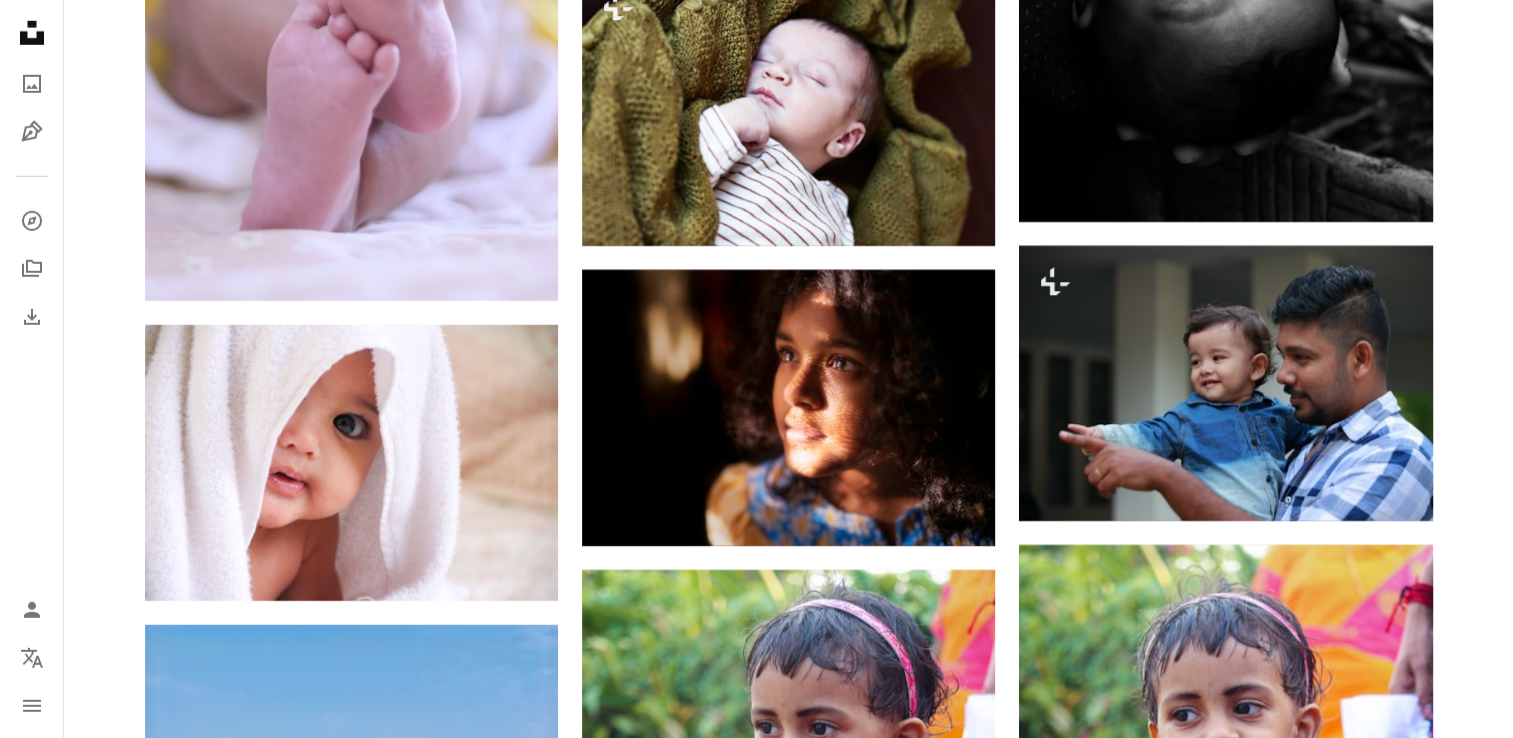 scroll, scrollTop: 6072, scrollLeft: 0, axis: vertical 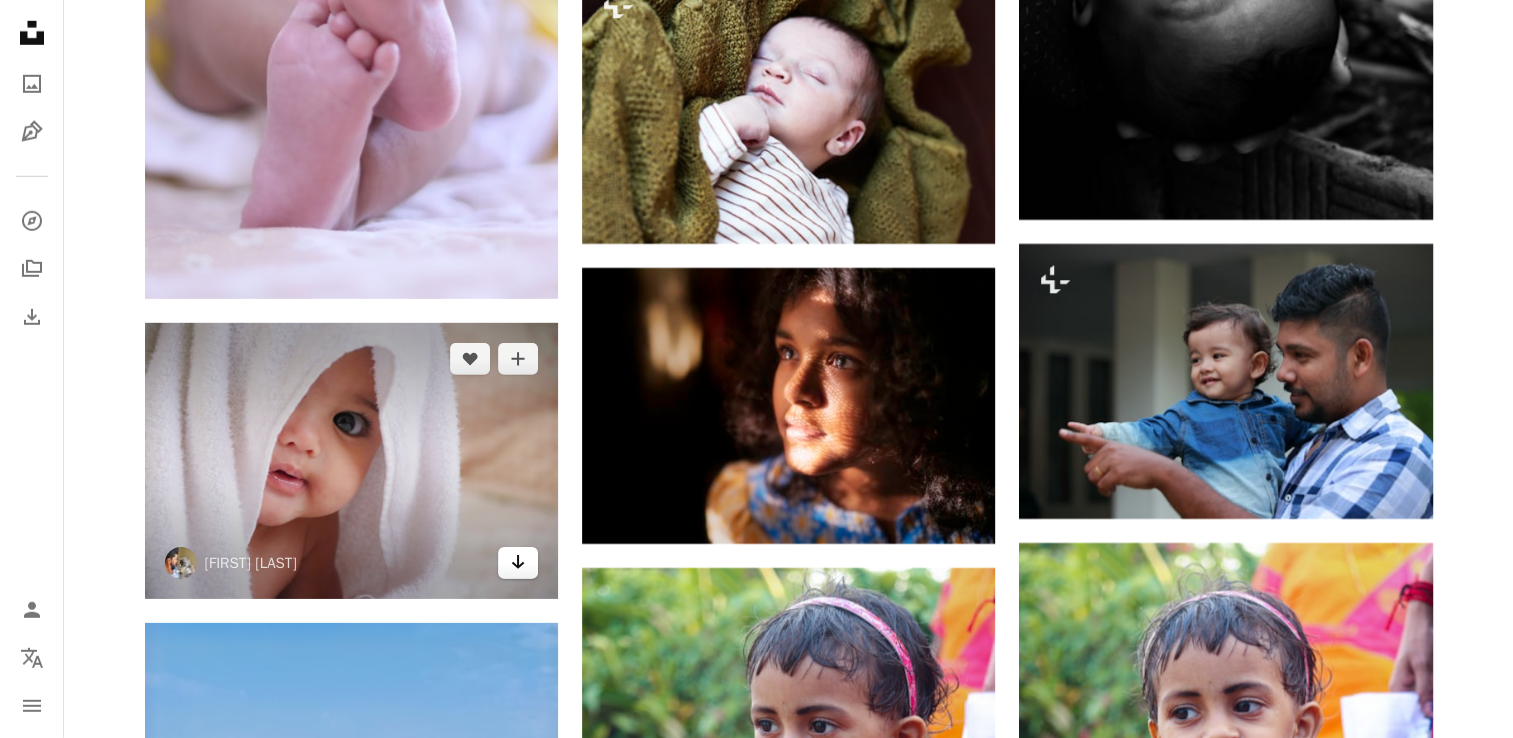 click on "Arrow pointing down" at bounding box center (518, 563) 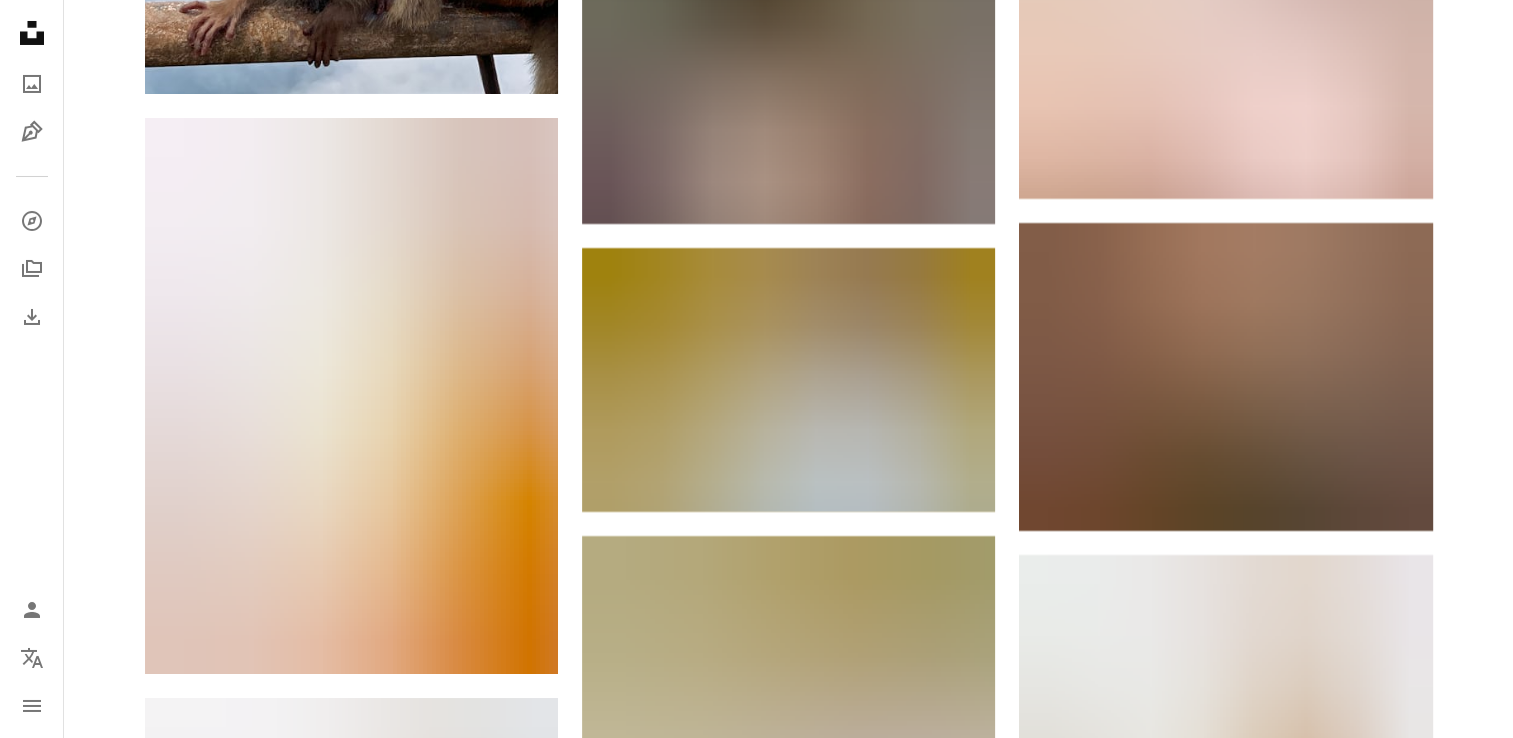scroll, scrollTop: 7355, scrollLeft: 0, axis: vertical 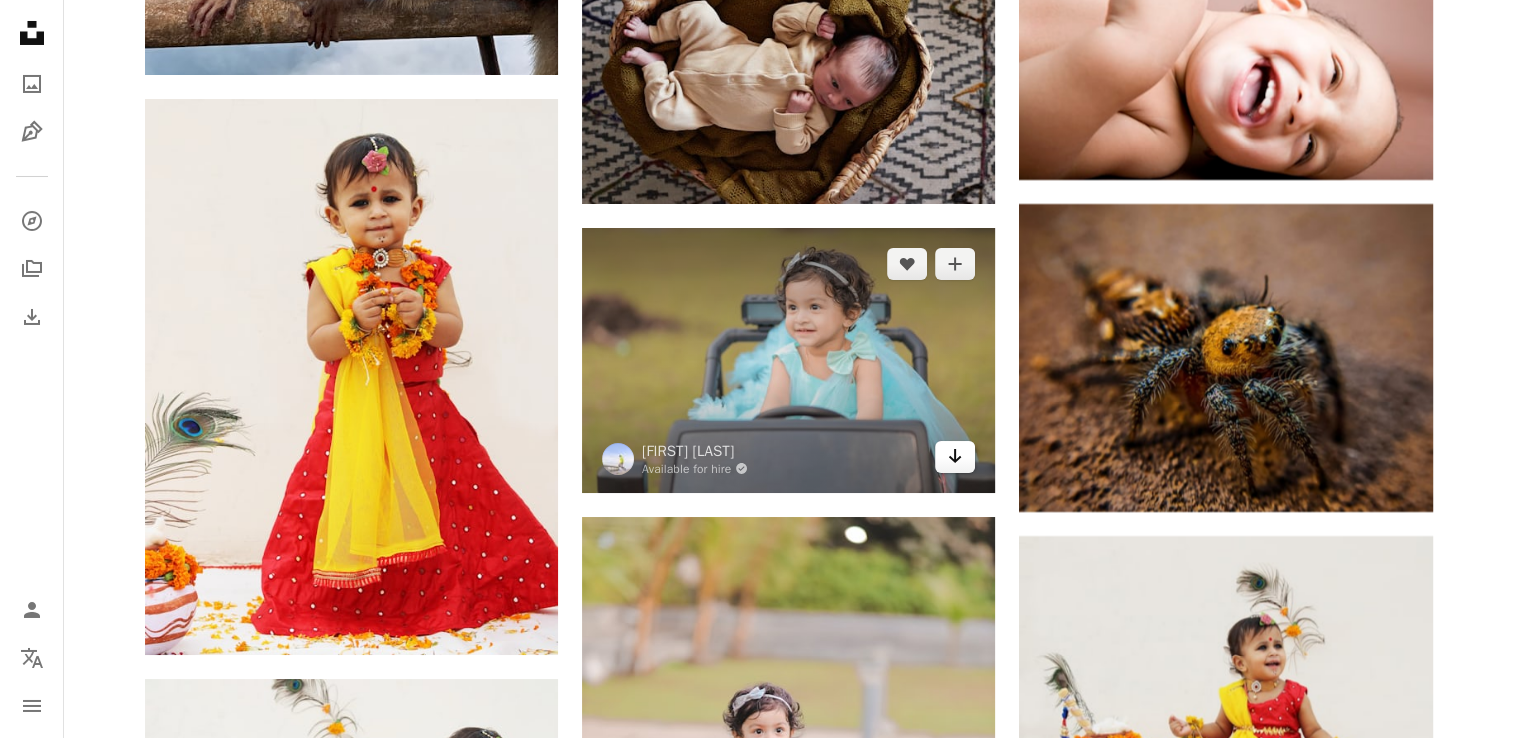 click on "Arrow pointing down" at bounding box center (955, 457) 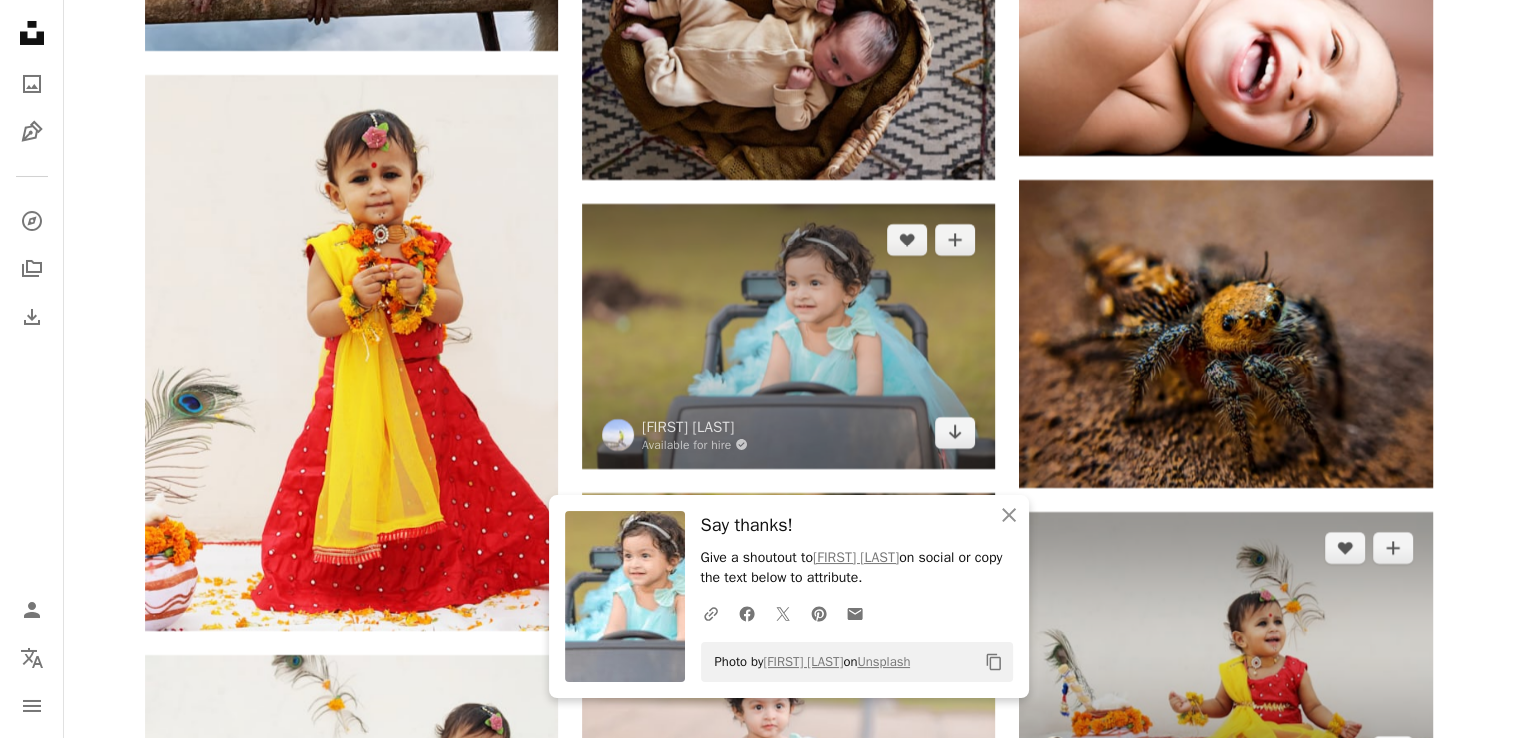scroll, scrollTop: 7719, scrollLeft: 0, axis: vertical 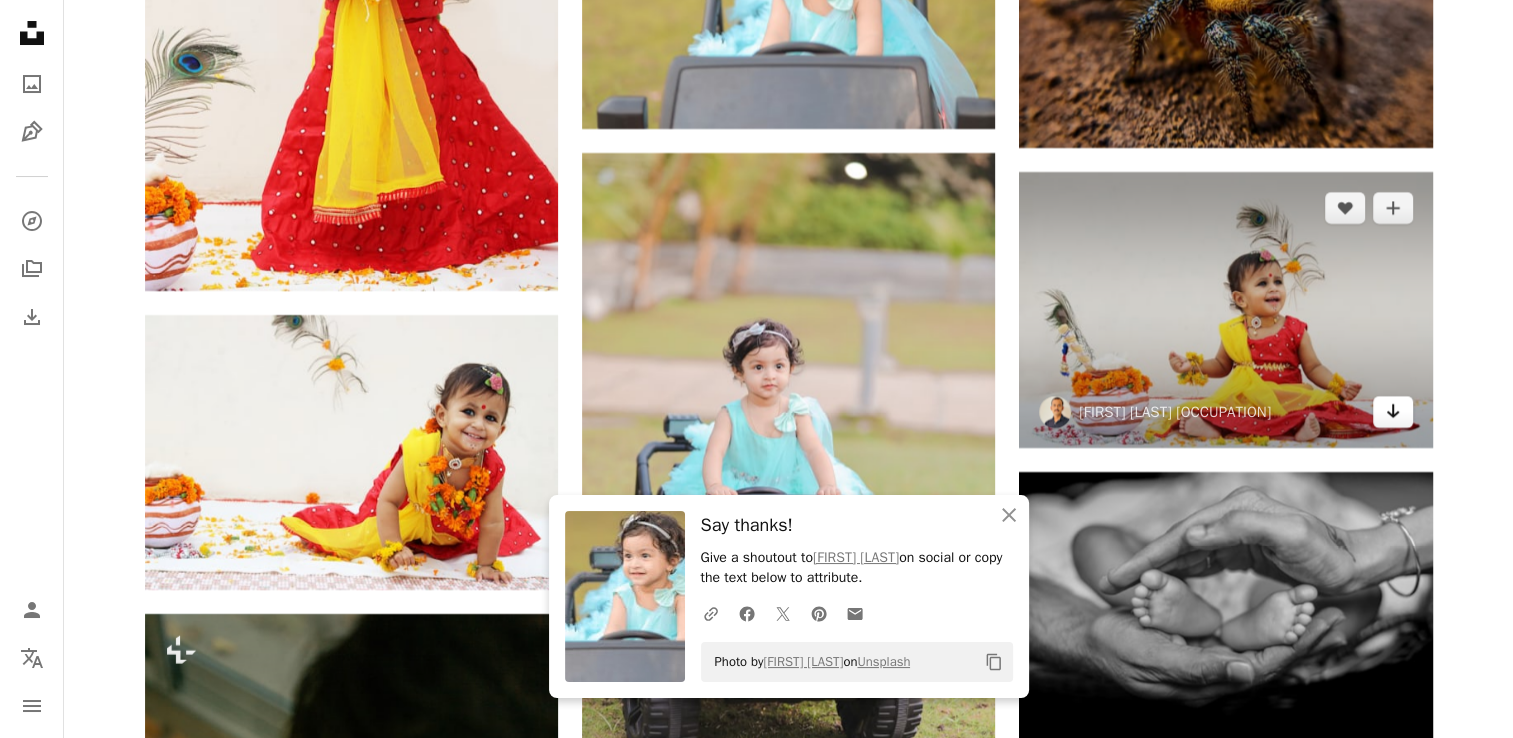 click on "Arrow pointing down" 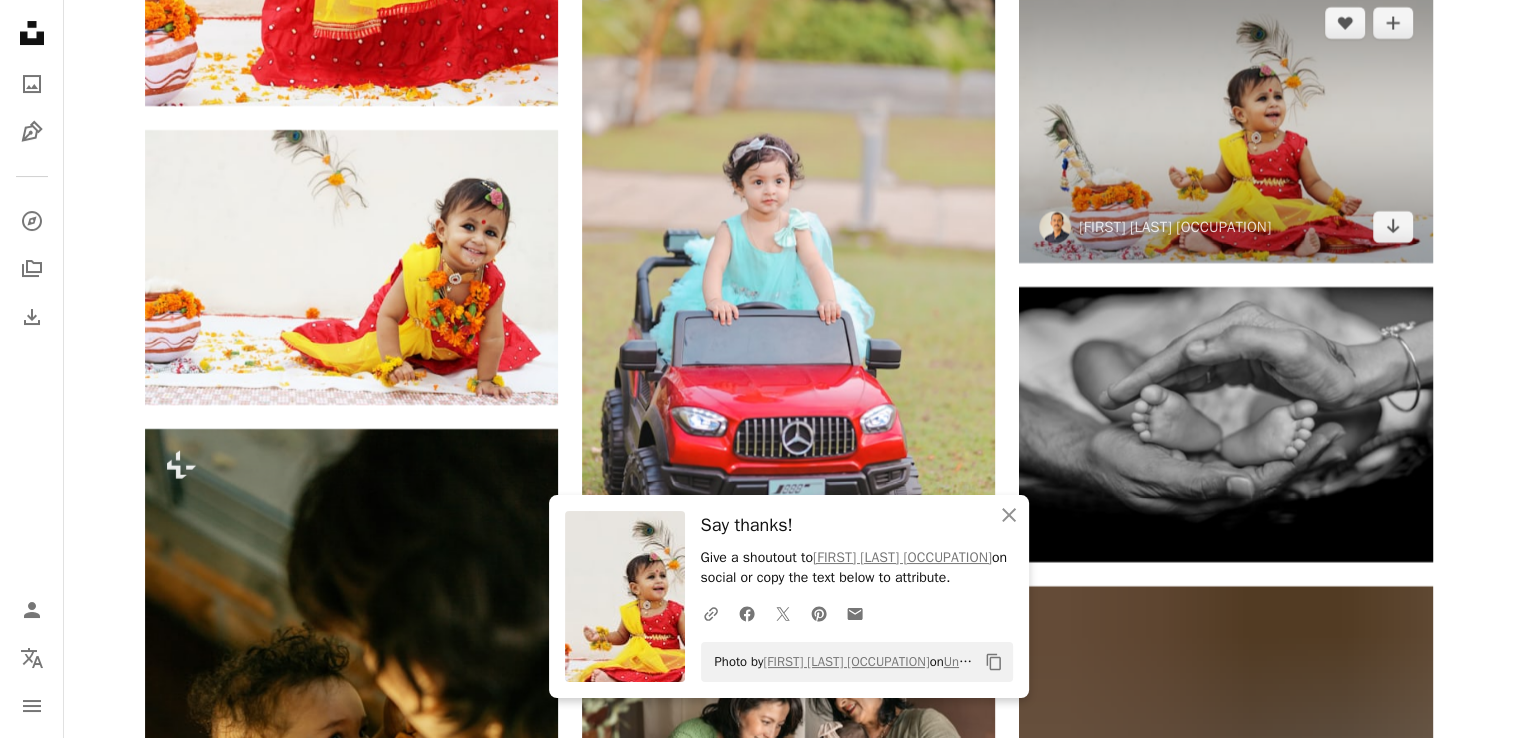 scroll, scrollTop: 7908, scrollLeft: 0, axis: vertical 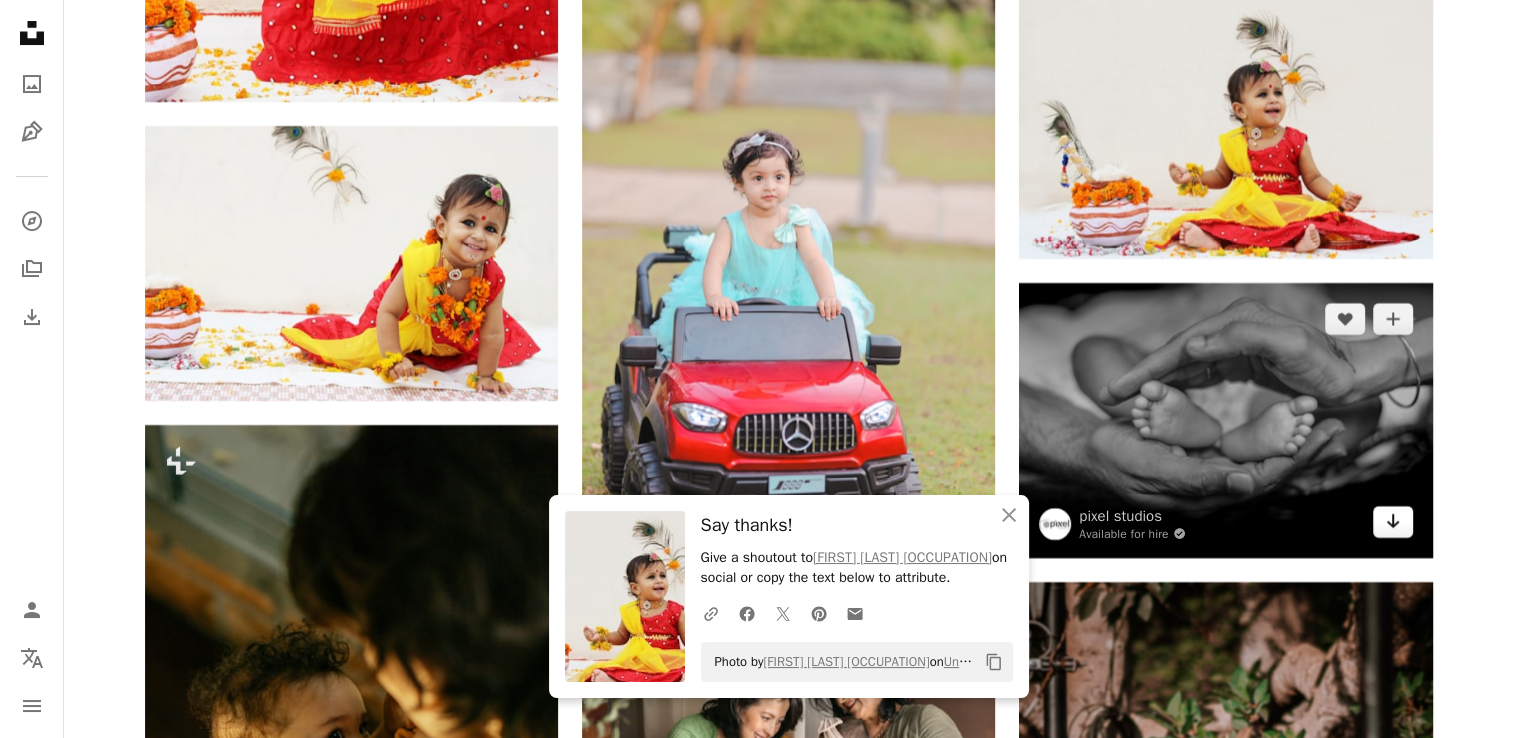 click on "Arrow pointing down" 